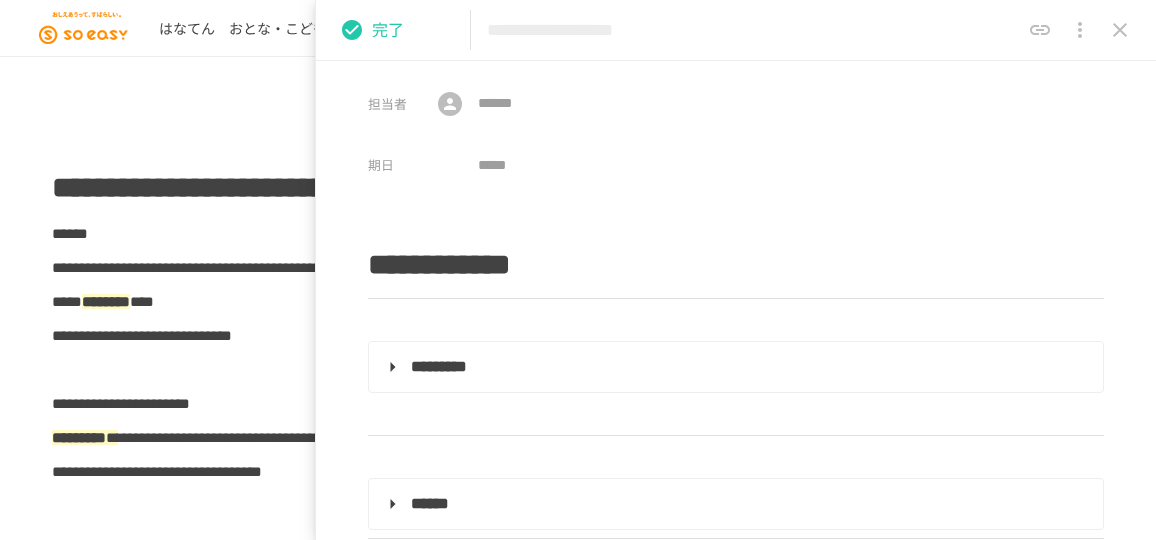 scroll, scrollTop: 0, scrollLeft: 0, axis: both 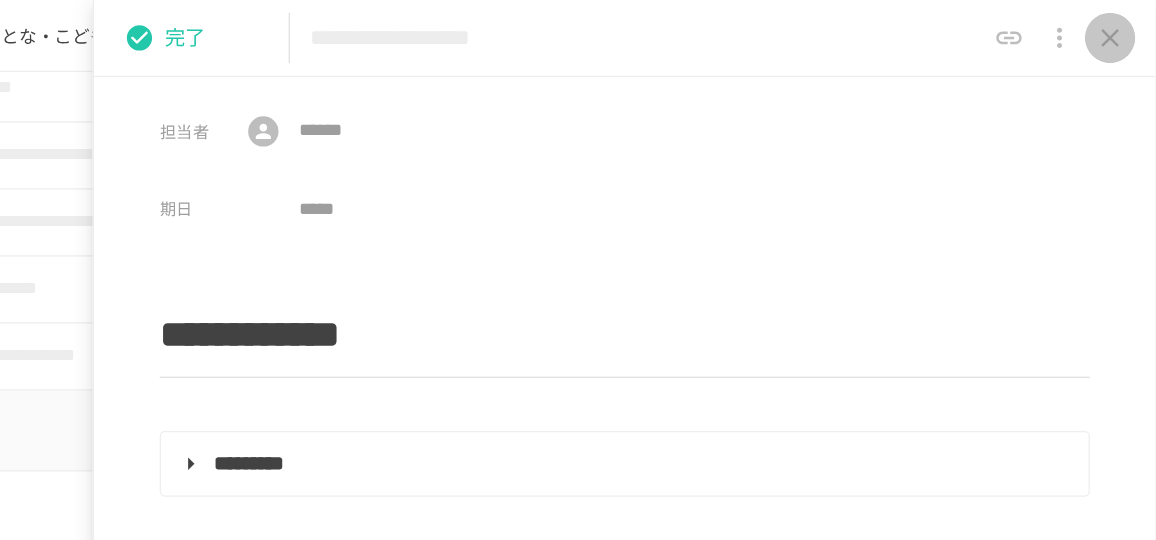 click 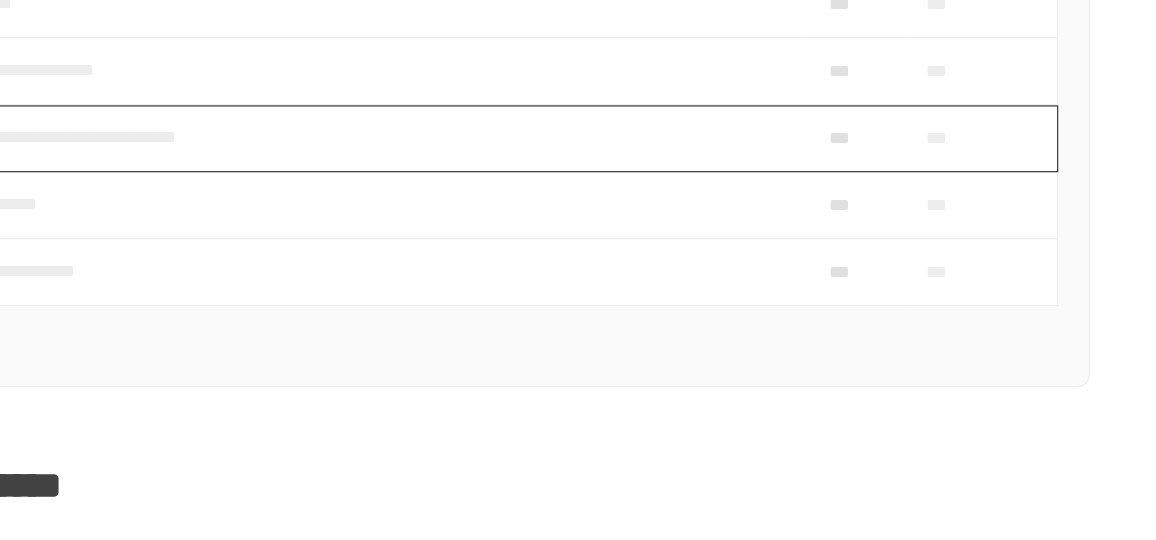 scroll, scrollTop: 0, scrollLeft: 0, axis: both 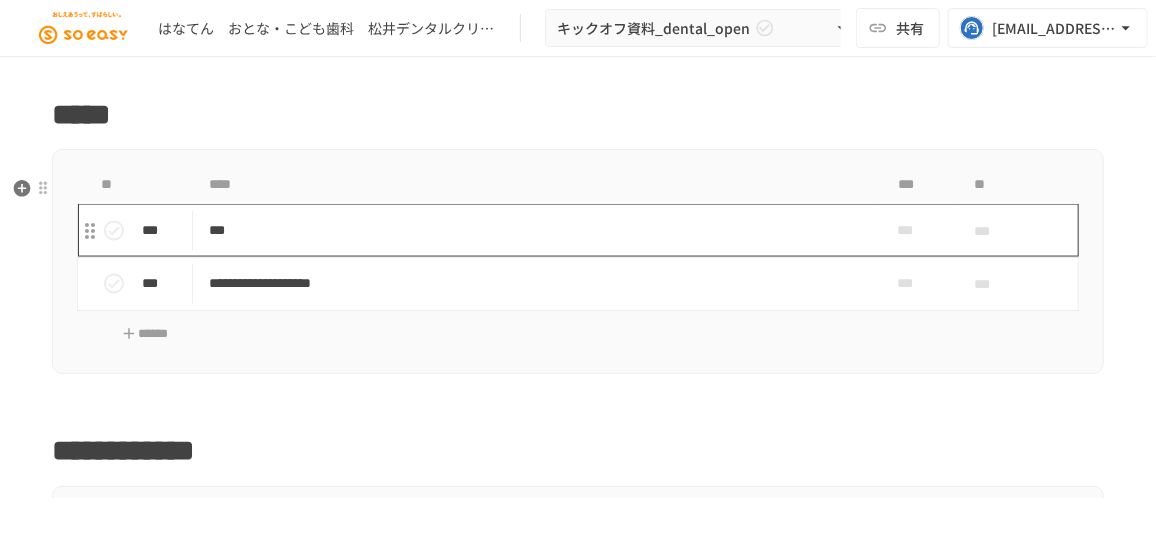 click on "***" at bounding box center (530, 230) 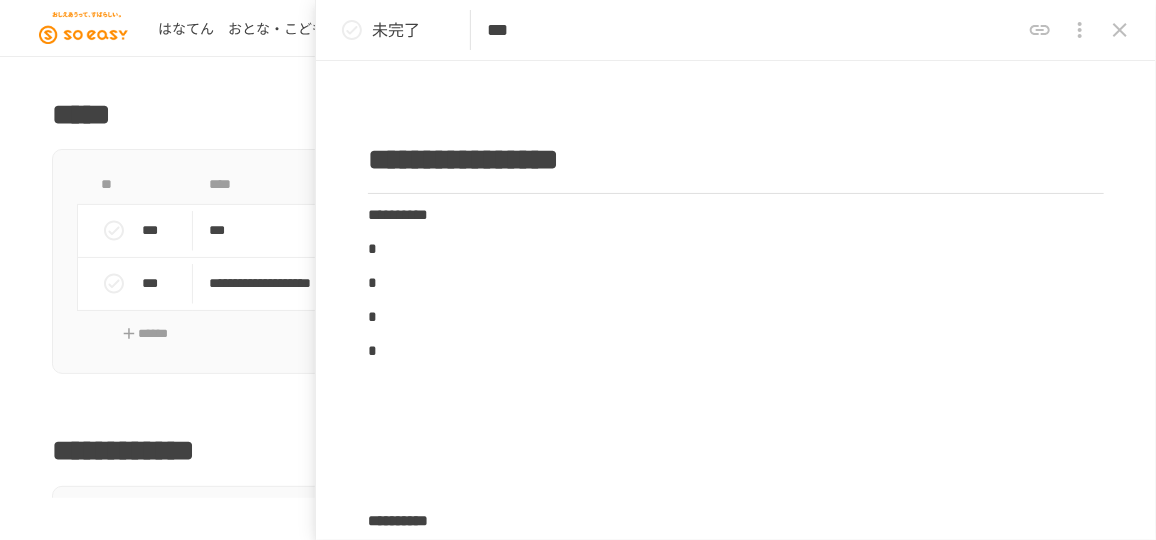 scroll, scrollTop: 636, scrollLeft: 0, axis: vertical 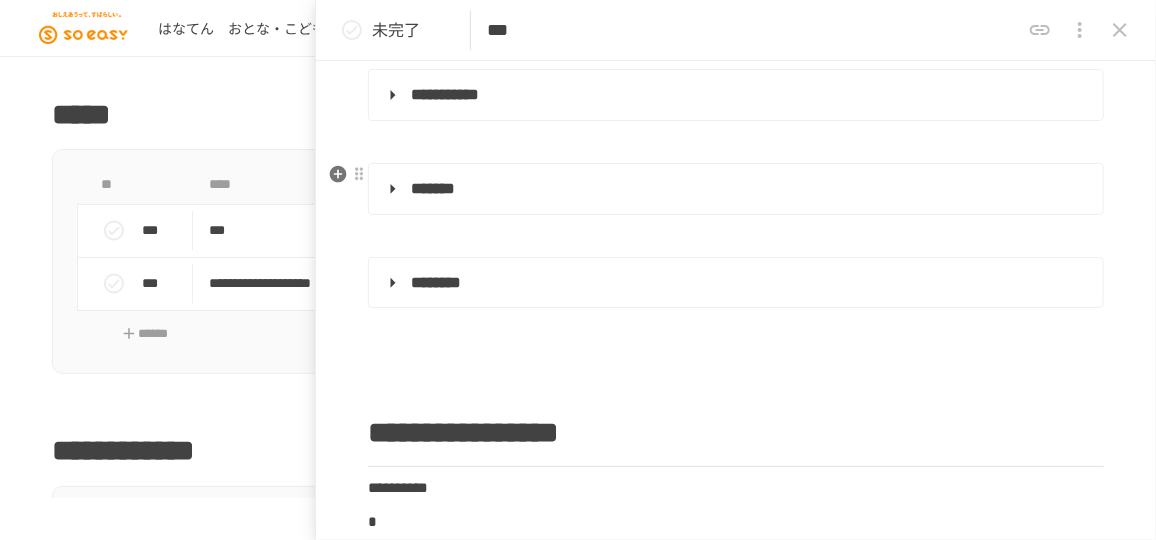 click on "*******" at bounding box center (734, 189) 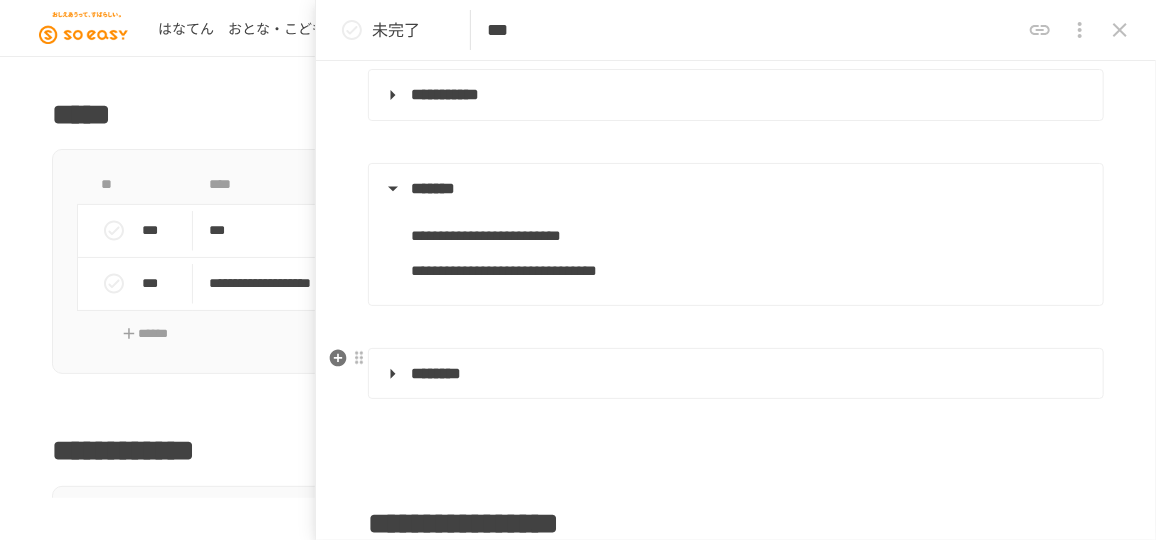 click on "********" at bounding box center (734, 374) 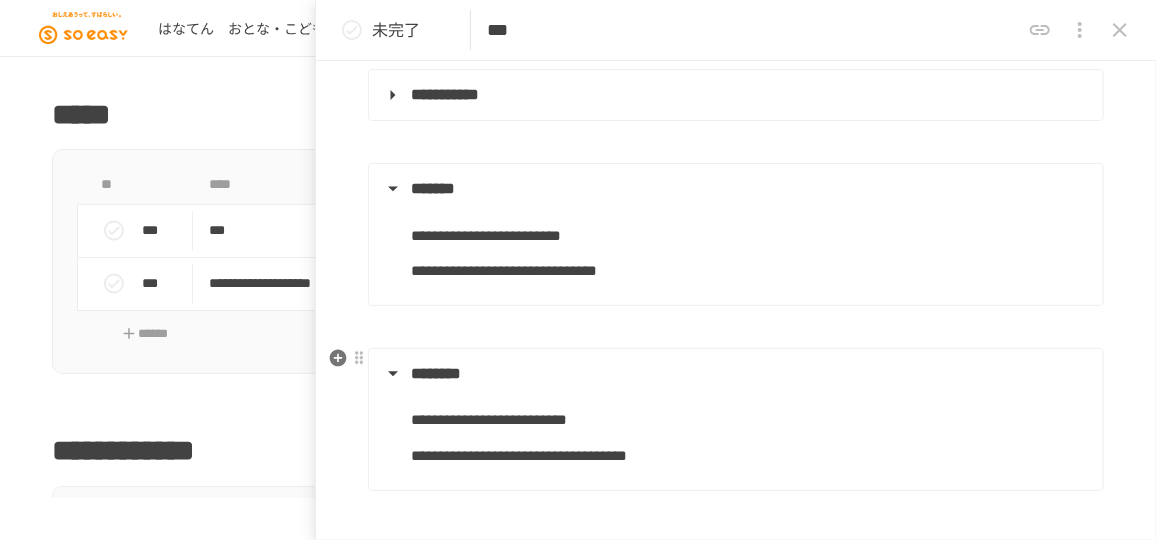click on "********" at bounding box center (734, 374) 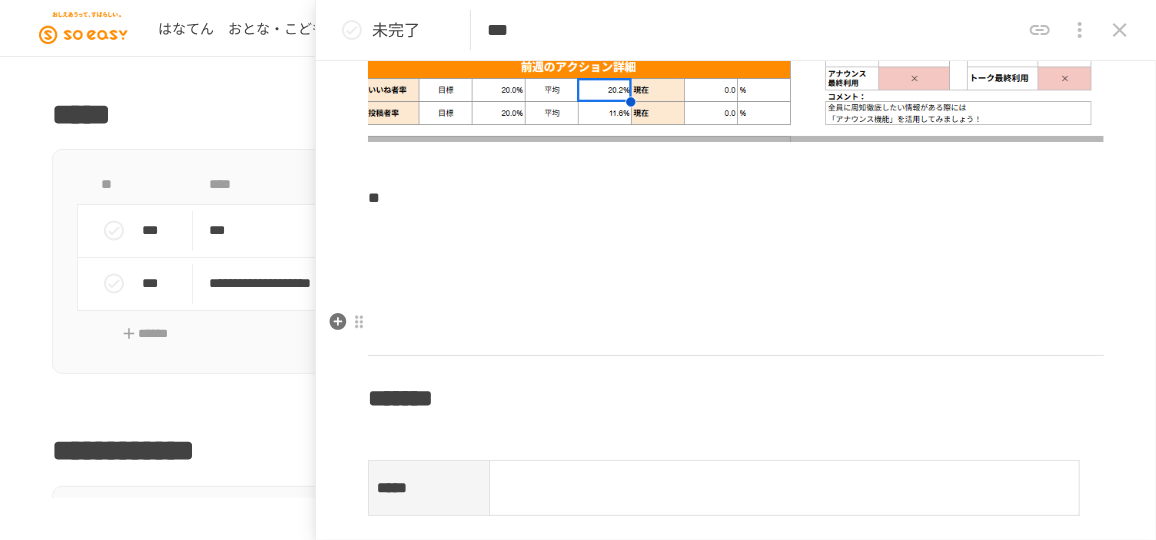 scroll, scrollTop: 2090, scrollLeft: 0, axis: vertical 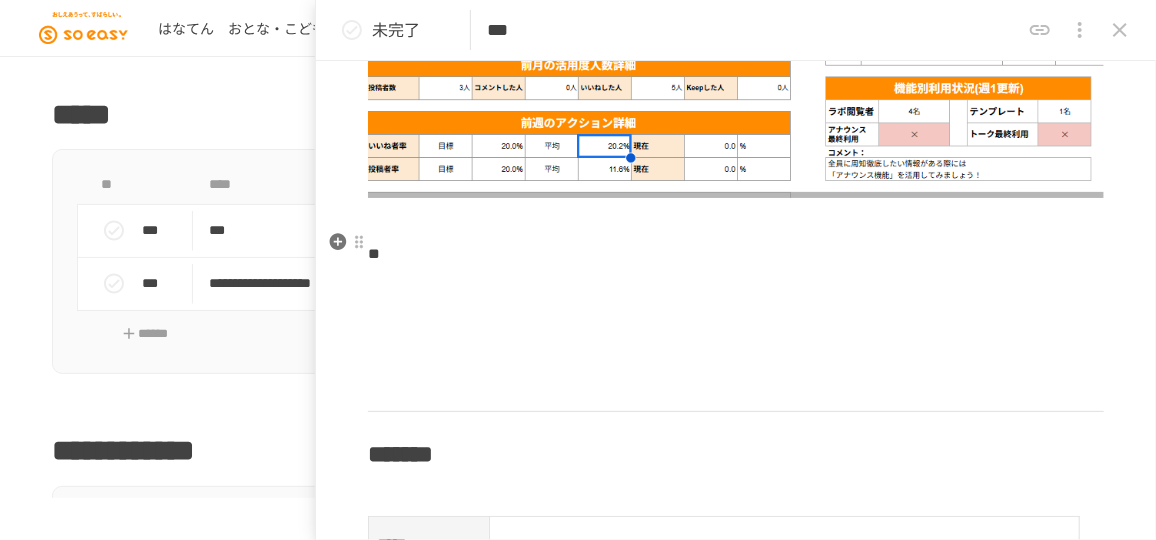 click on "**" at bounding box center (374, 253) 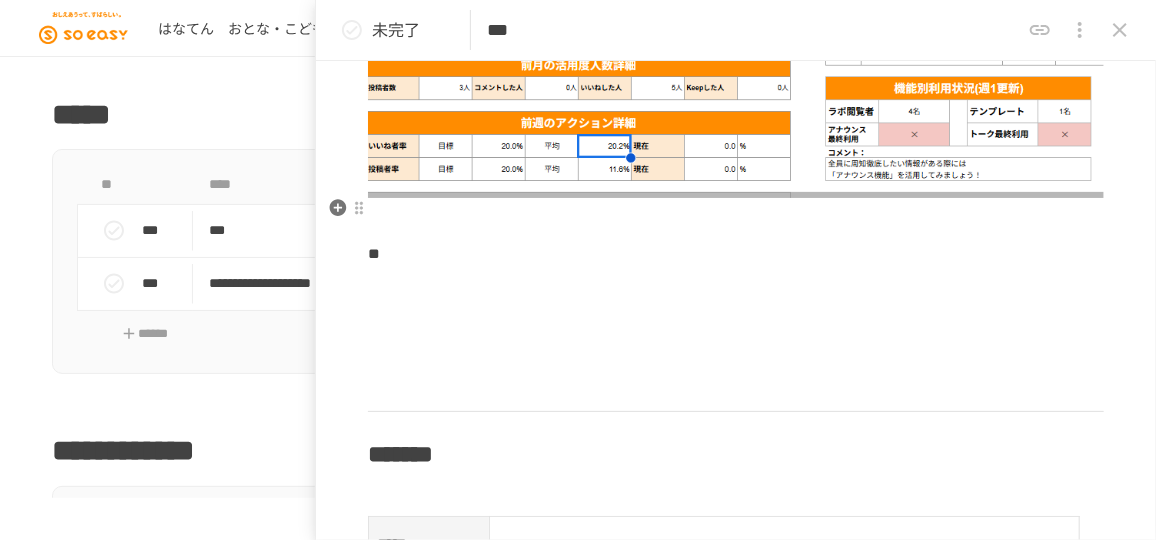 type 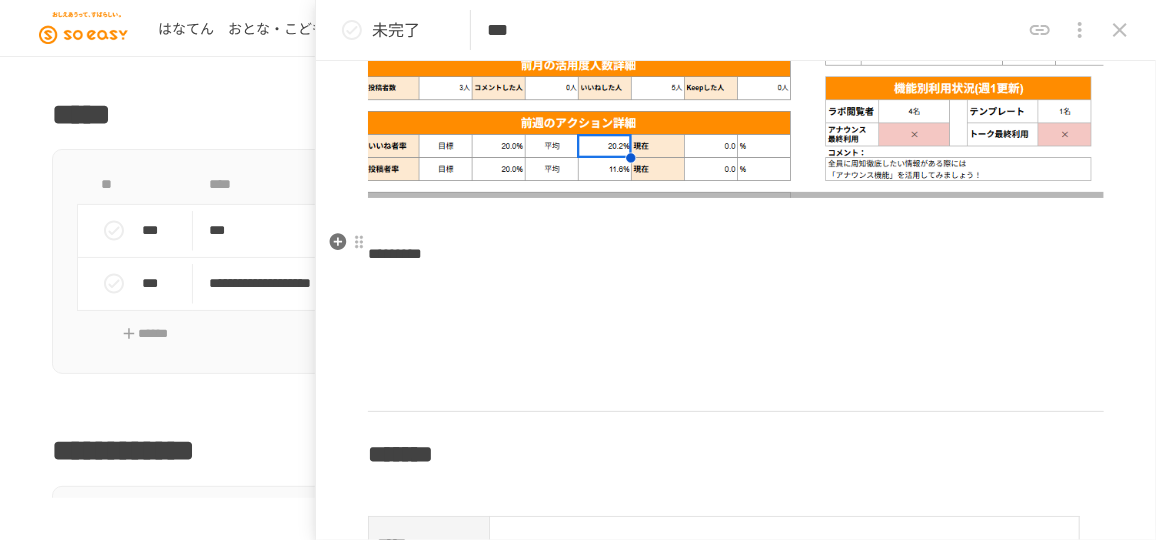 click on "*********" at bounding box center (736, 254) 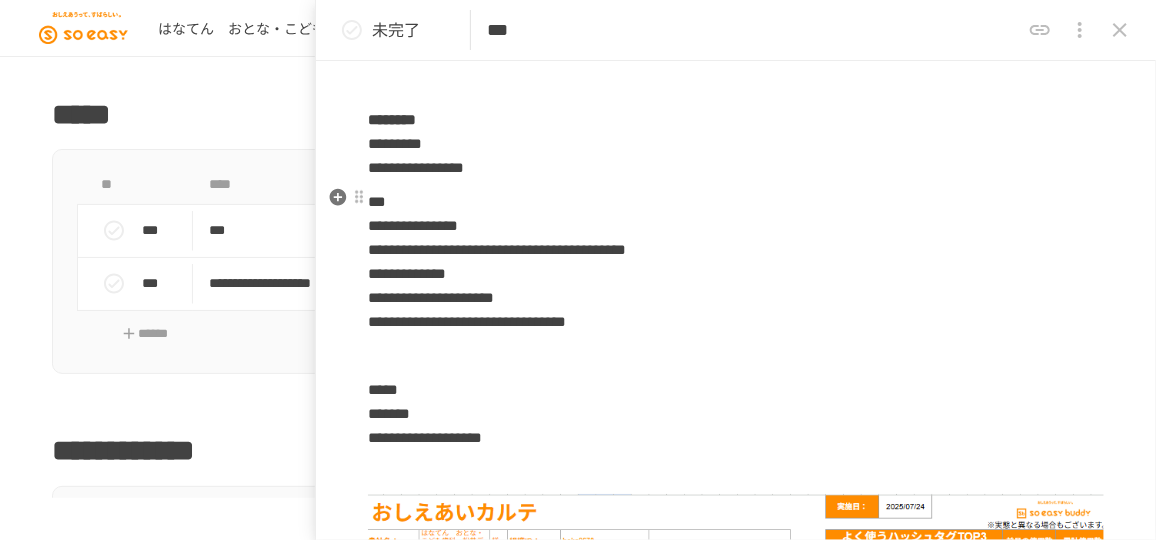 scroll, scrollTop: 1403, scrollLeft: 0, axis: vertical 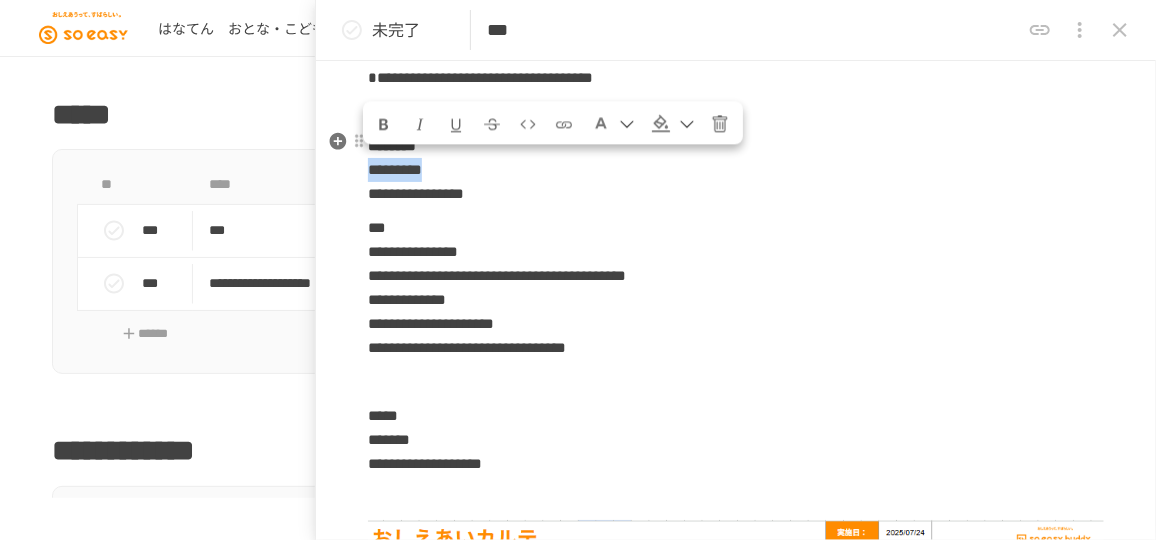 drag, startPoint x: 510, startPoint y: 163, endPoint x: 375, endPoint y: 167, distance: 135.05925 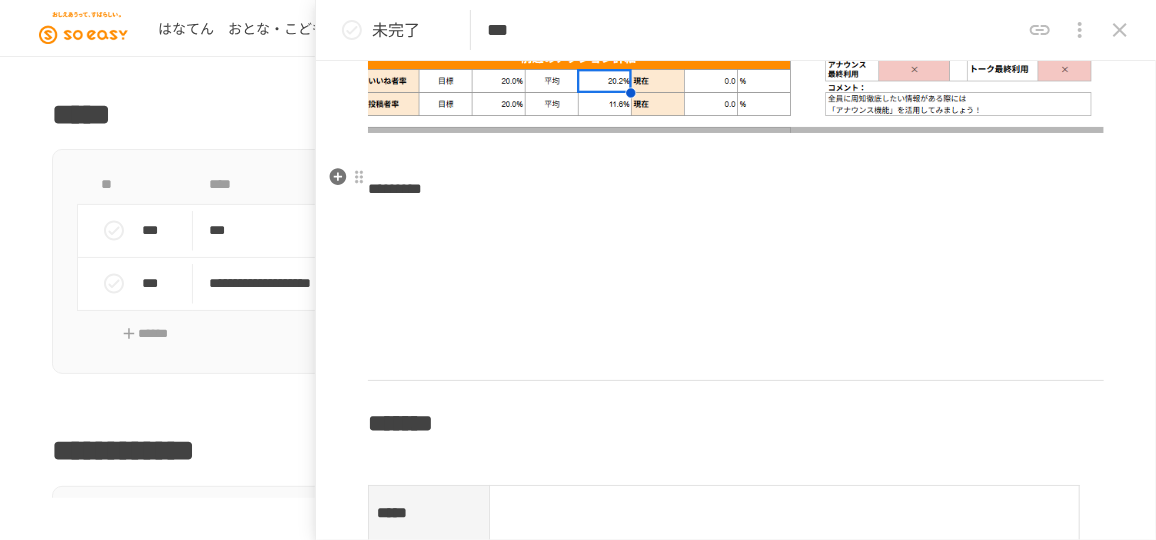 scroll, scrollTop: 2221, scrollLeft: 0, axis: vertical 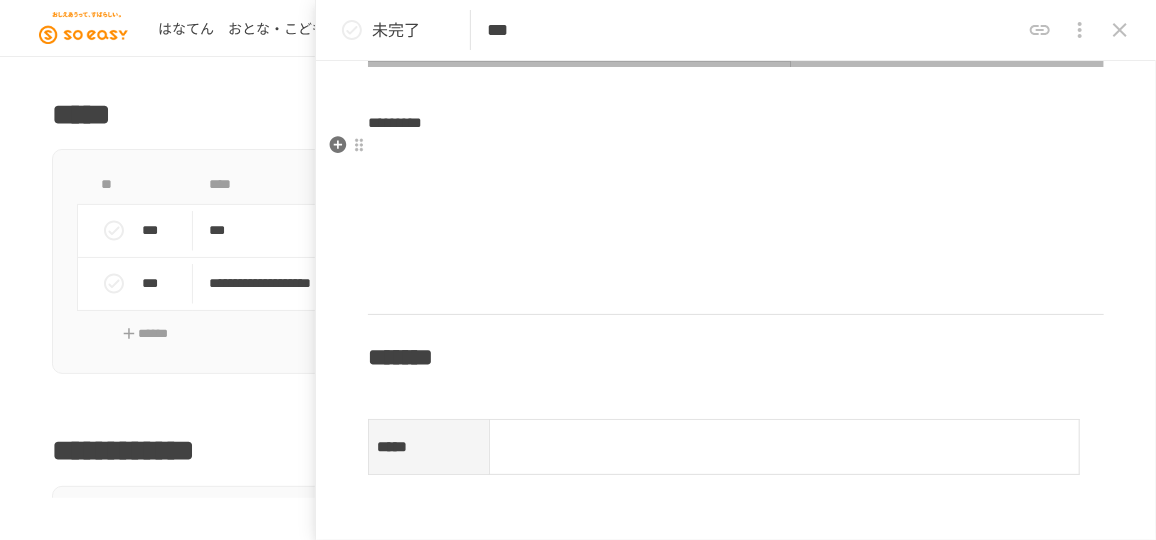 click at bounding box center [736, 157] 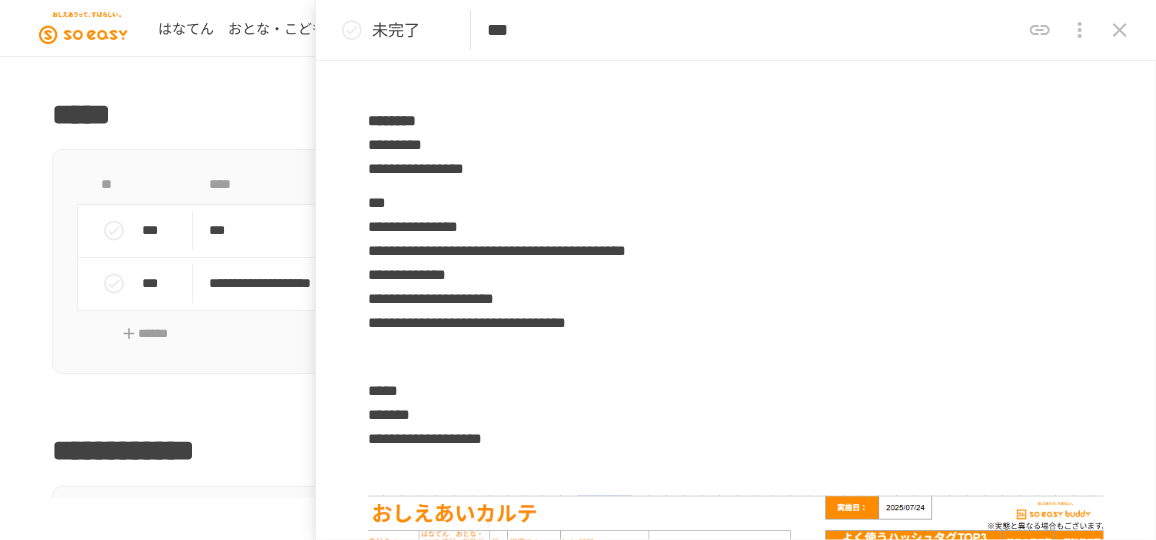 scroll, scrollTop: 1403, scrollLeft: 0, axis: vertical 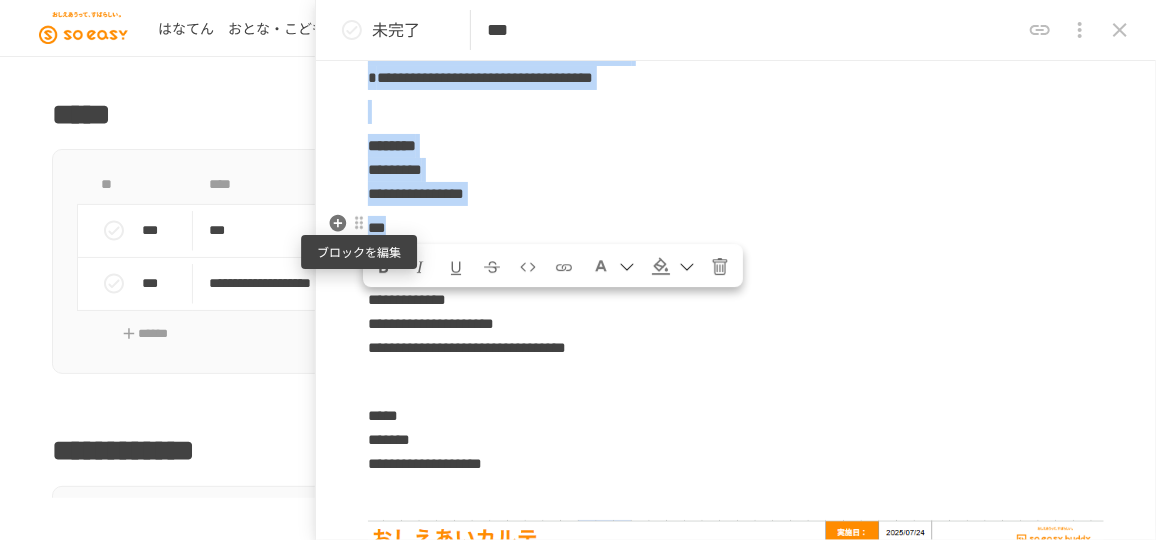drag, startPoint x: 427, startPoint y: 221, endPoint x: 362, endPoint y: 224, distance: 65.06919 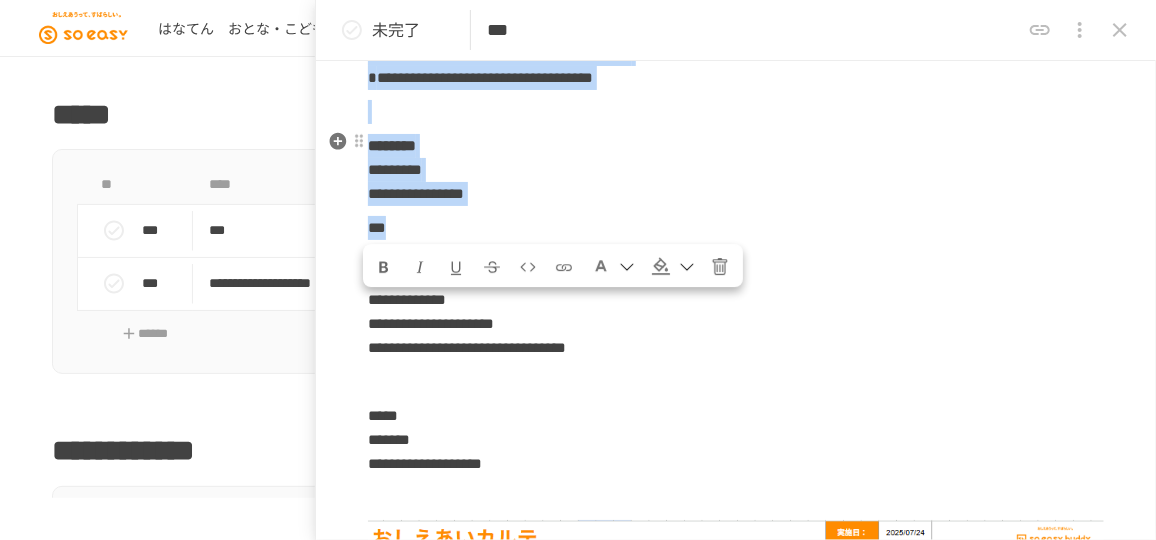 click on "**********" at bounding box center [416, 193] 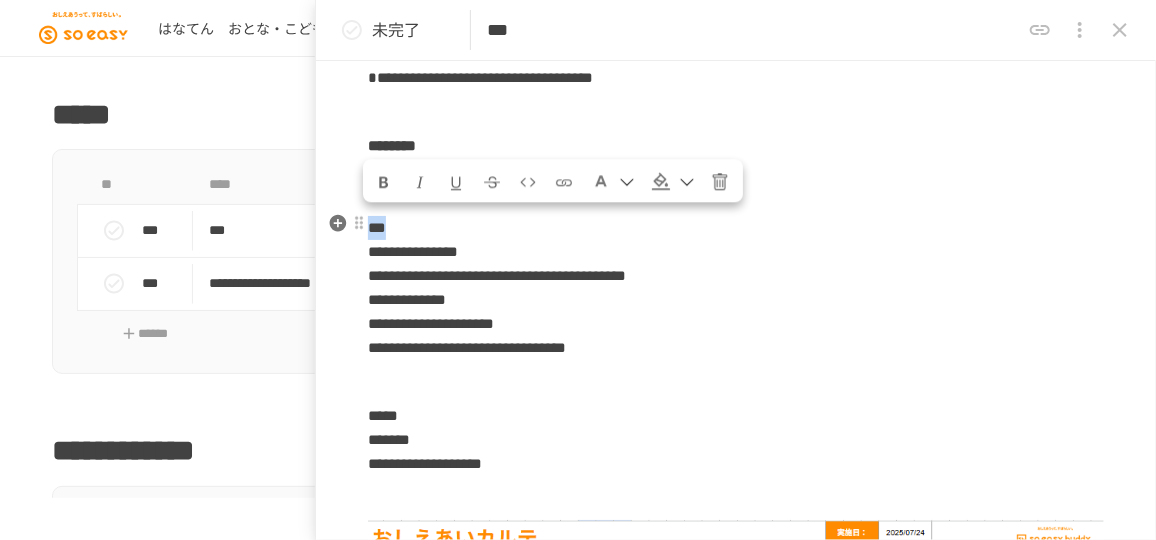 drag, startPoint x: 374, startPoint y: 222, endPoint x: 417, endPoint y: 218, distance: 43.185646 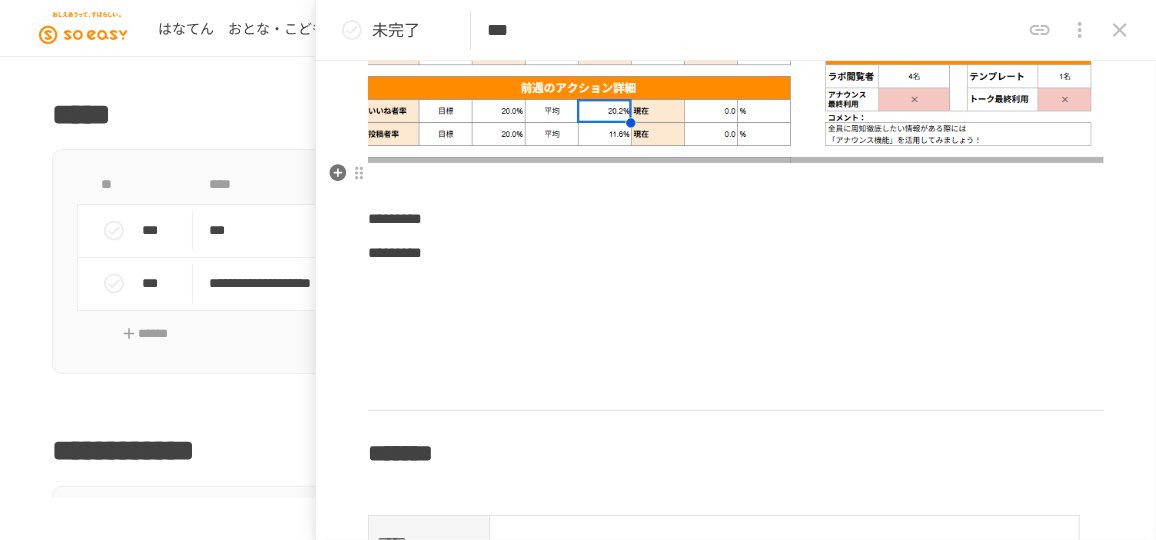 scroll, scrollTop: 2221, scrollLeft: 0, axis: vertical 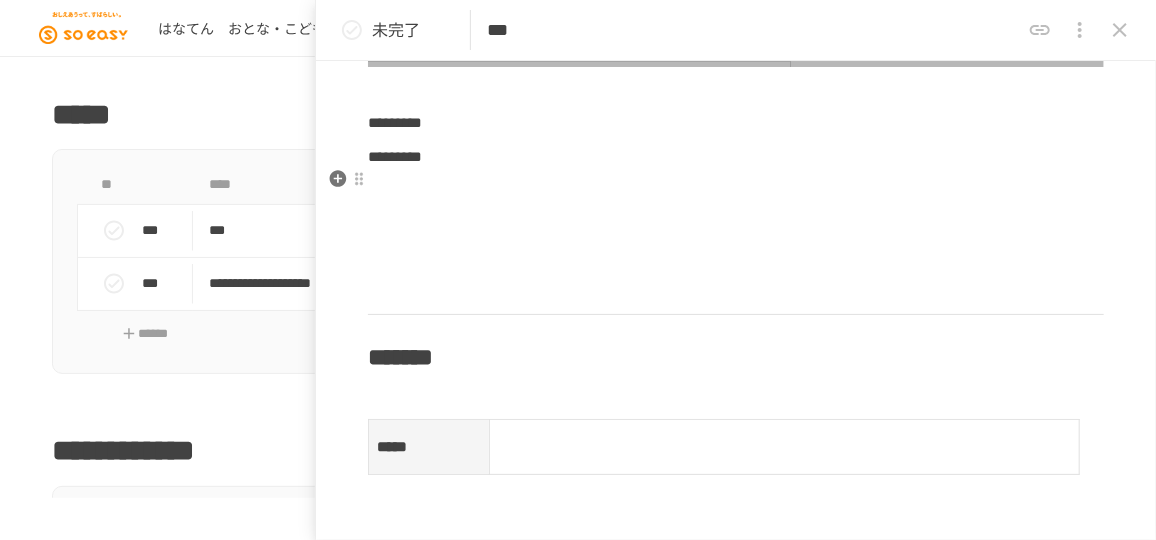 click at bounding box center [736, 191] 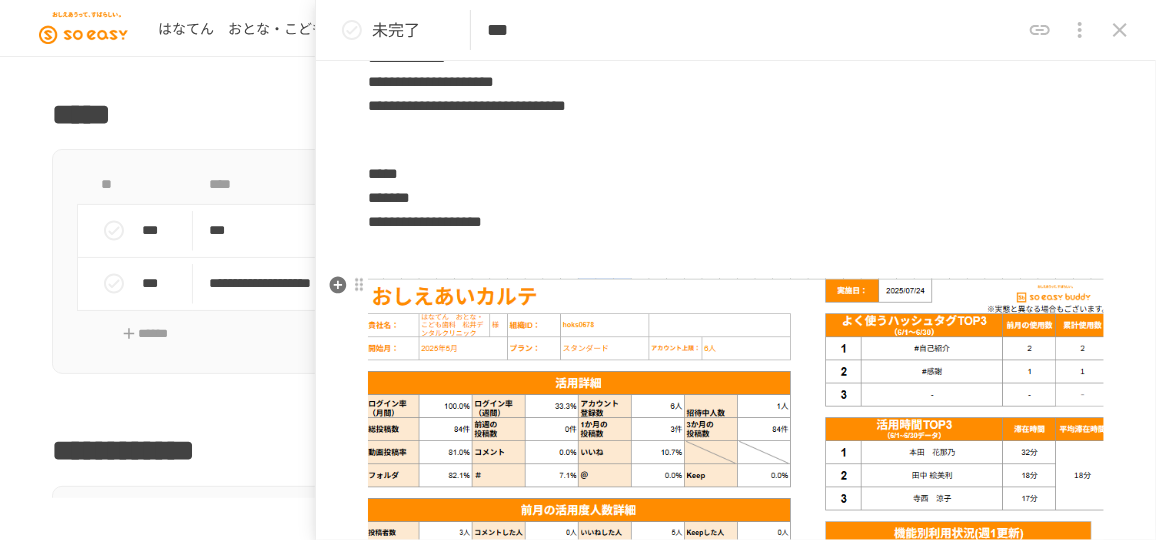 scroll, scrollTop: 1584, scrollLeft: 0, axis: vertical 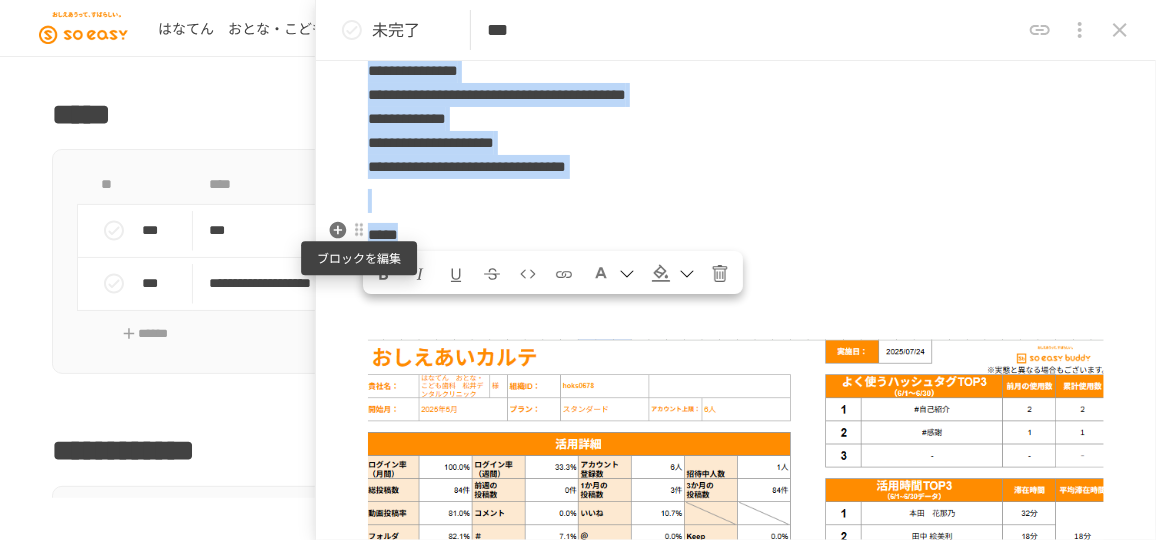 drag, startPoint x: 445, startPoint y: 230, endPoint x: 367, endPoint y: 225, distance: 78.160095 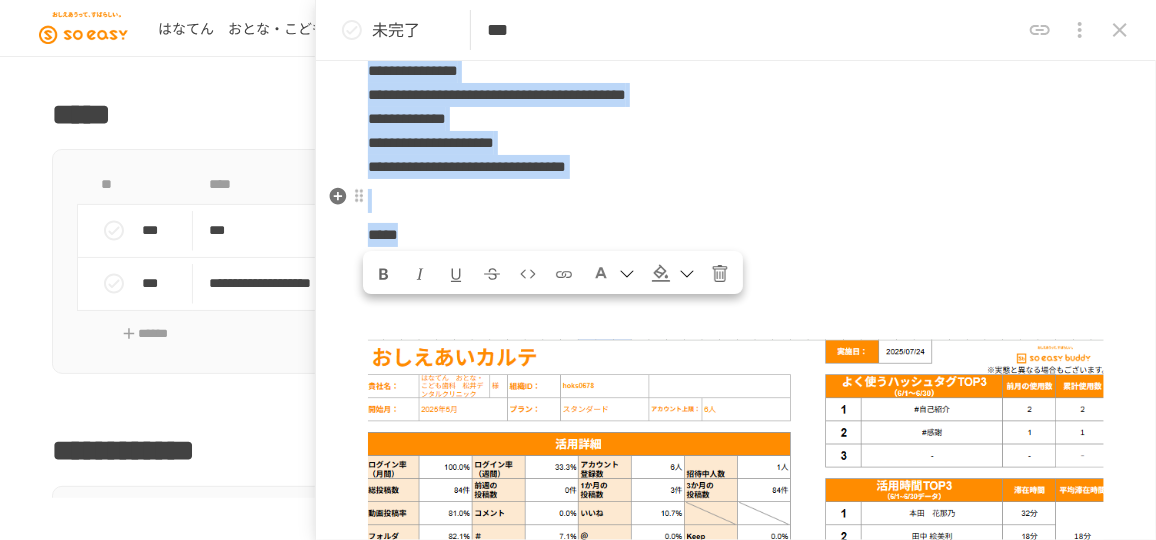 click at bounding box center (736, 201) 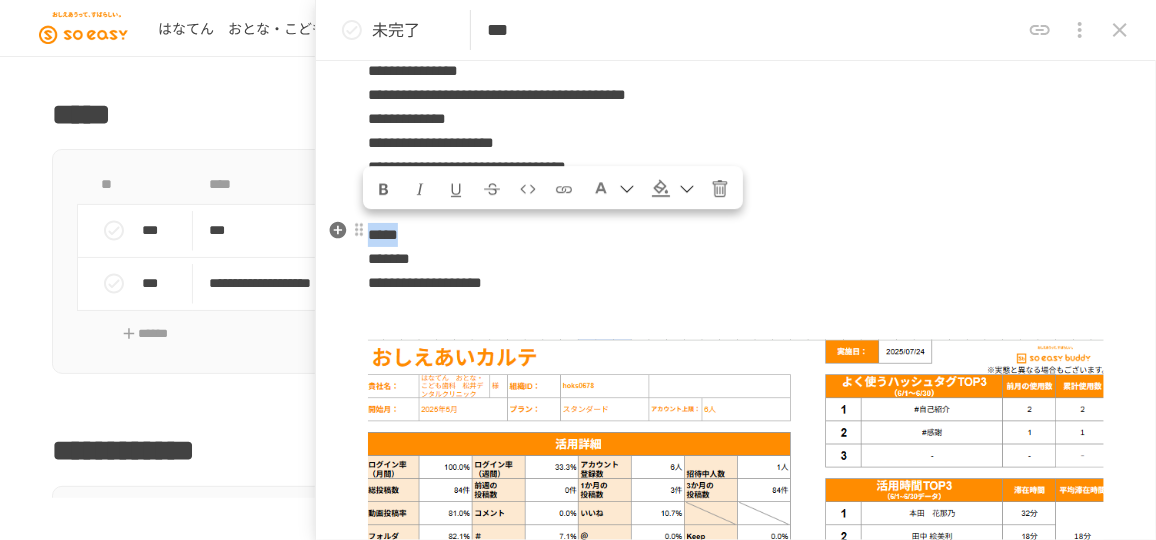 drag, startPoint x: 416, startPoint y: 229, endPoint x: 448, endPoint y: 231, distance: 32.06244 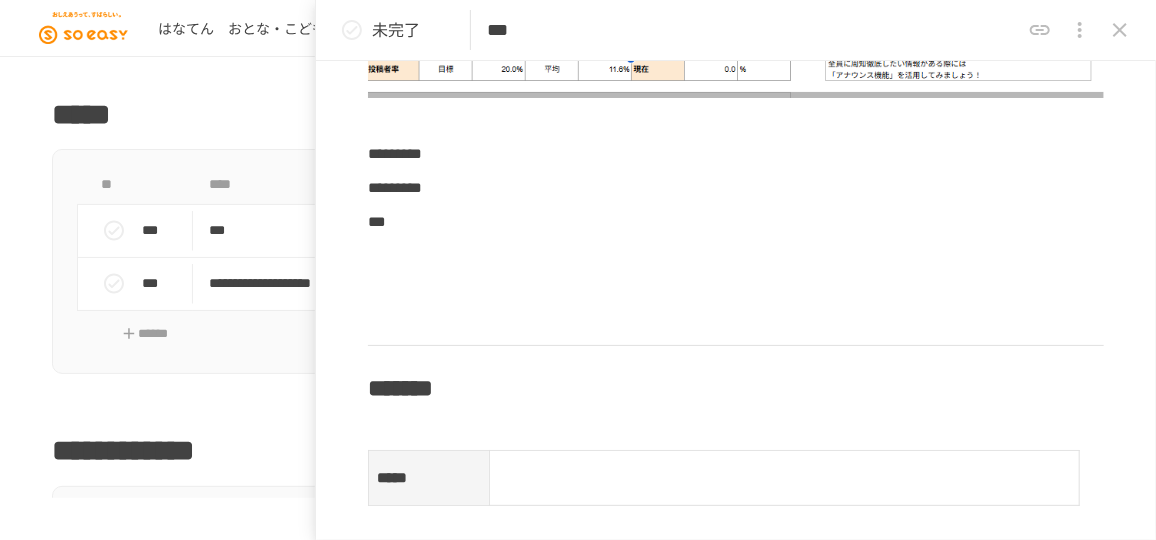 scroll, scrollTop: 2221, scrollLeft: 0, axis: vertical 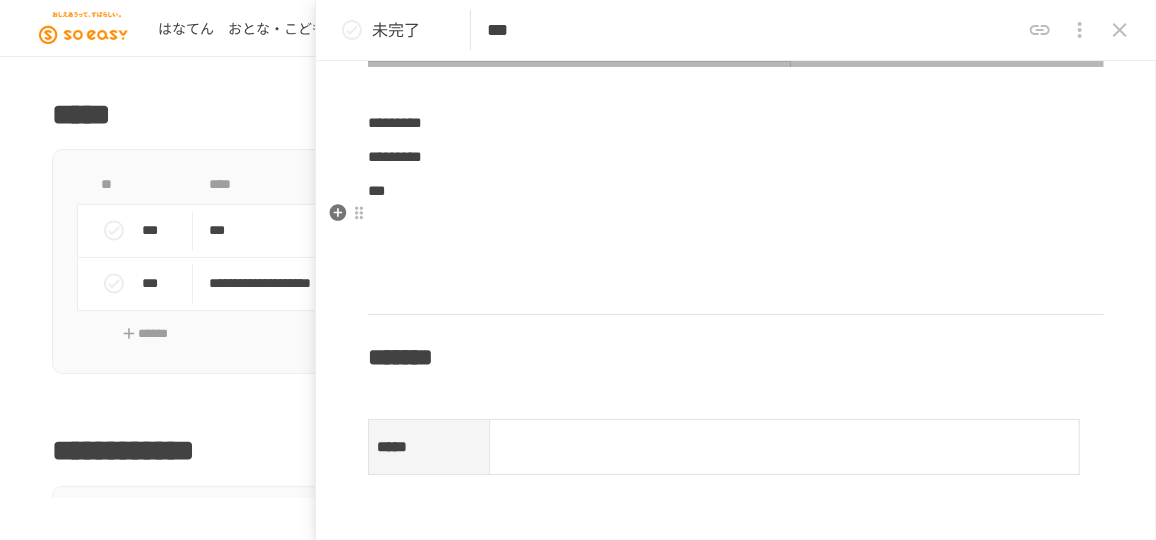 click at bounding box center [736, 225] 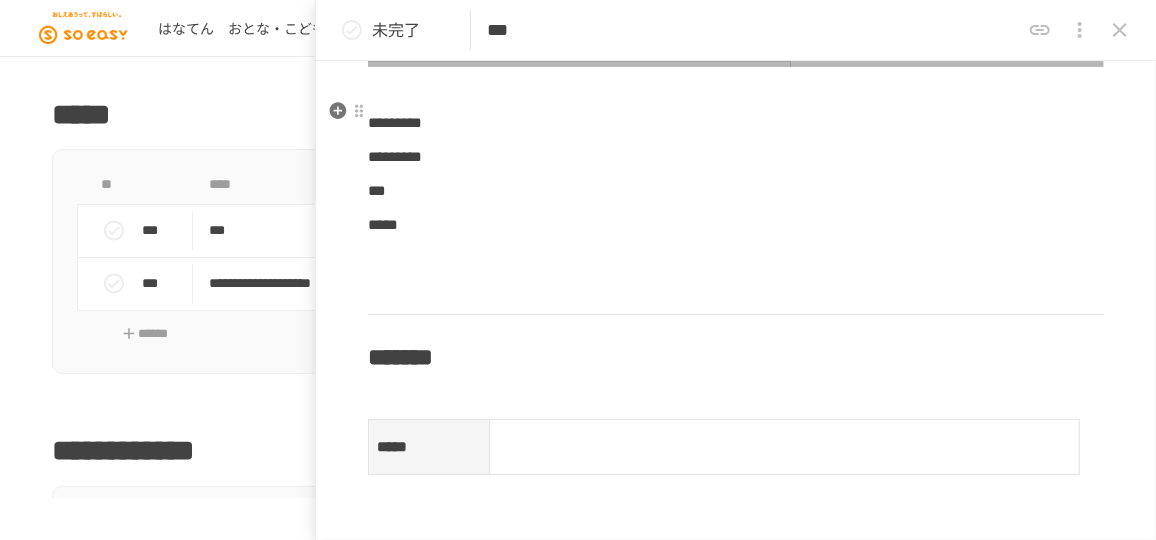 click on "*********" at bounding box center [736, 123] 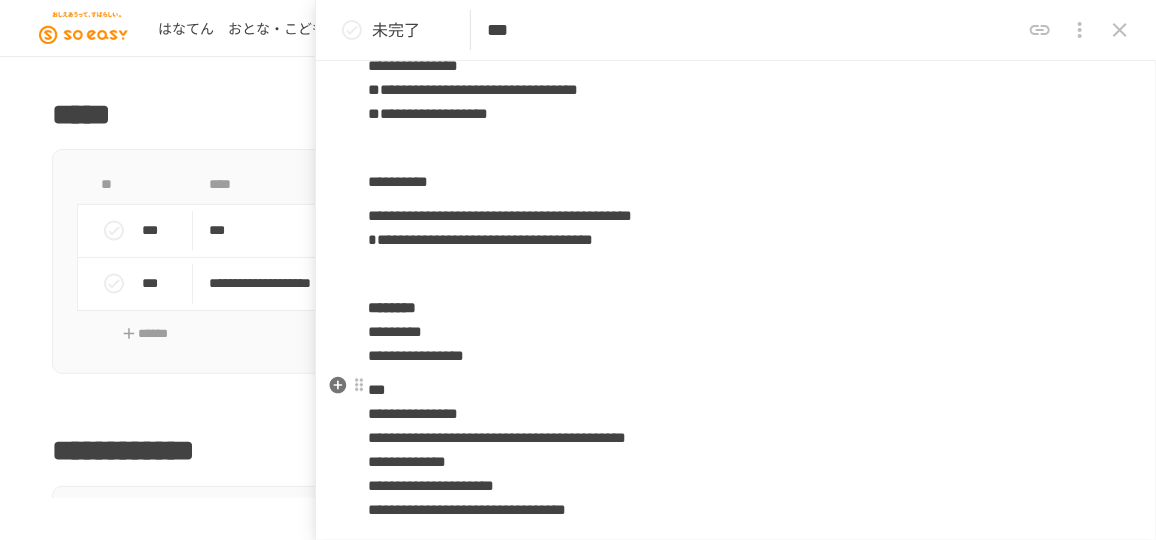 scroll, scrollTop: 1059, scrollLeft: 0, axis: vertical 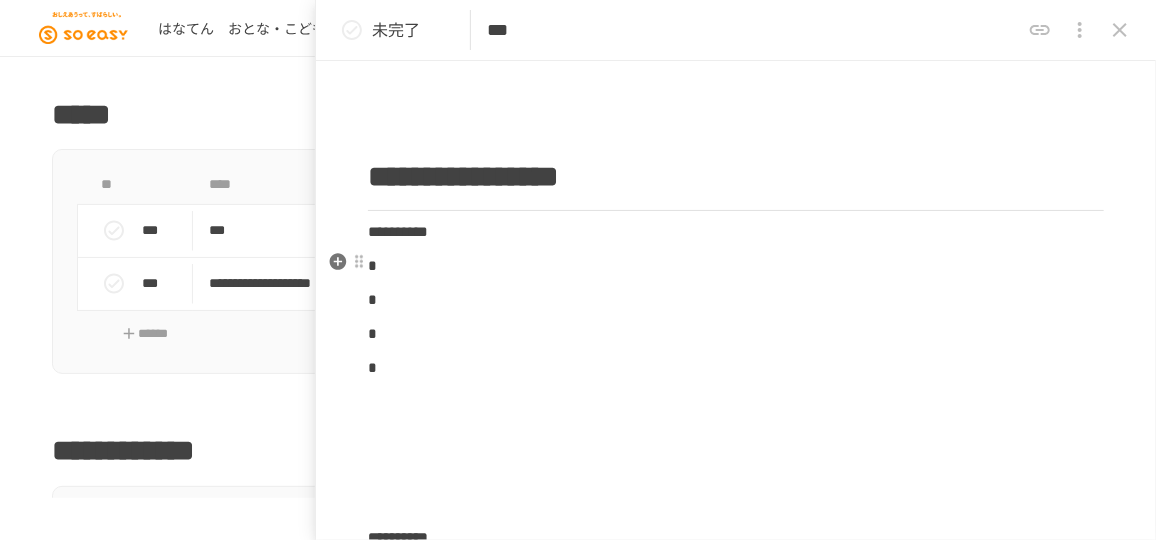 click on "*" at bounding box center (736, 266) 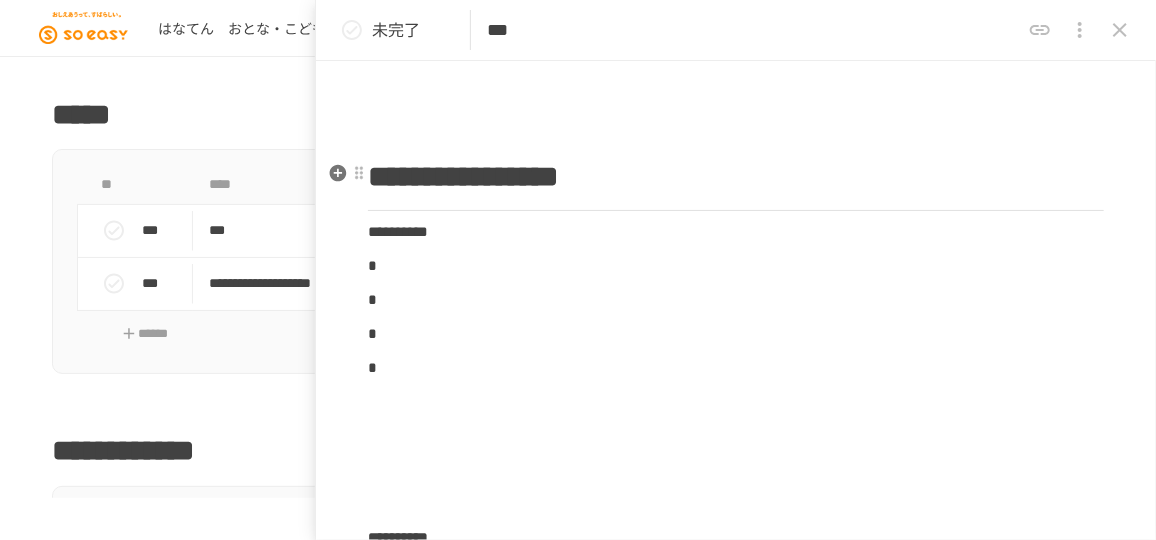 click on "**********" at bounding box center (463, 176) 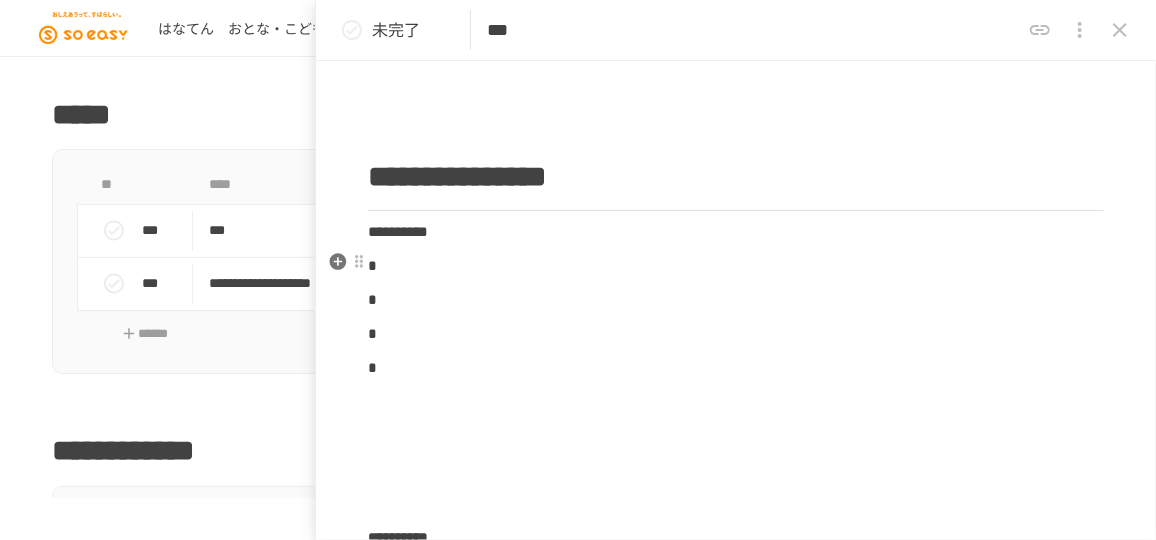 click on "*" at bounding box center [736, 266] 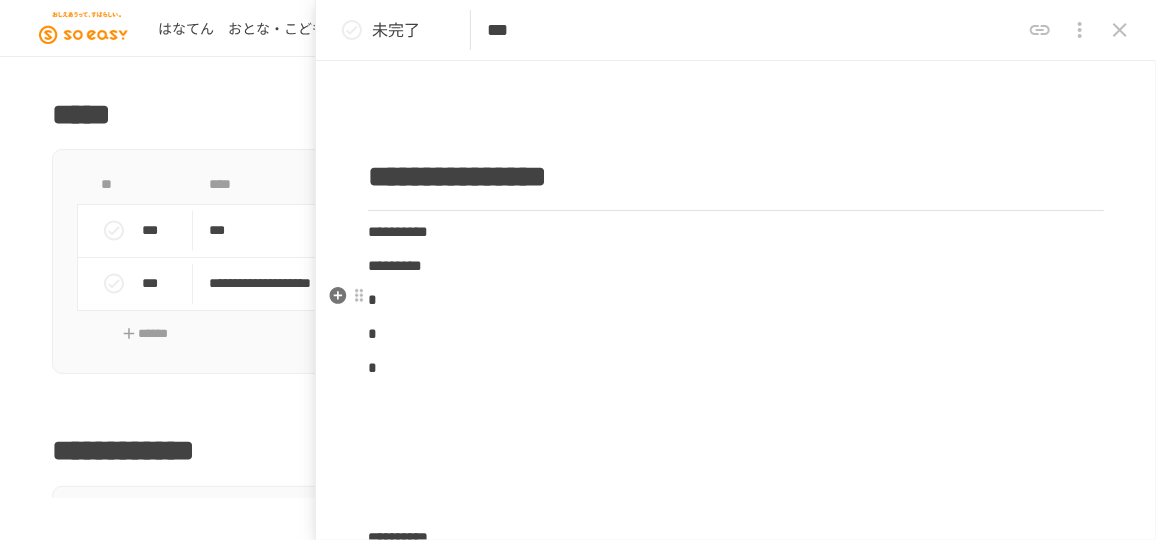 click on "*" at bounding box center (736, 300) 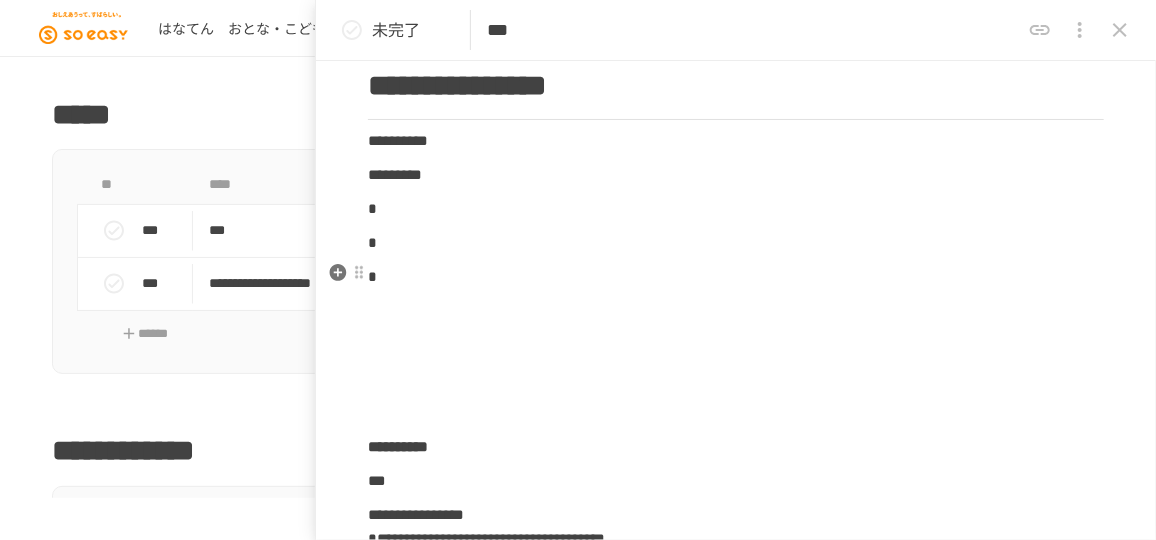 click on "*" at bounding box center (736, 277) 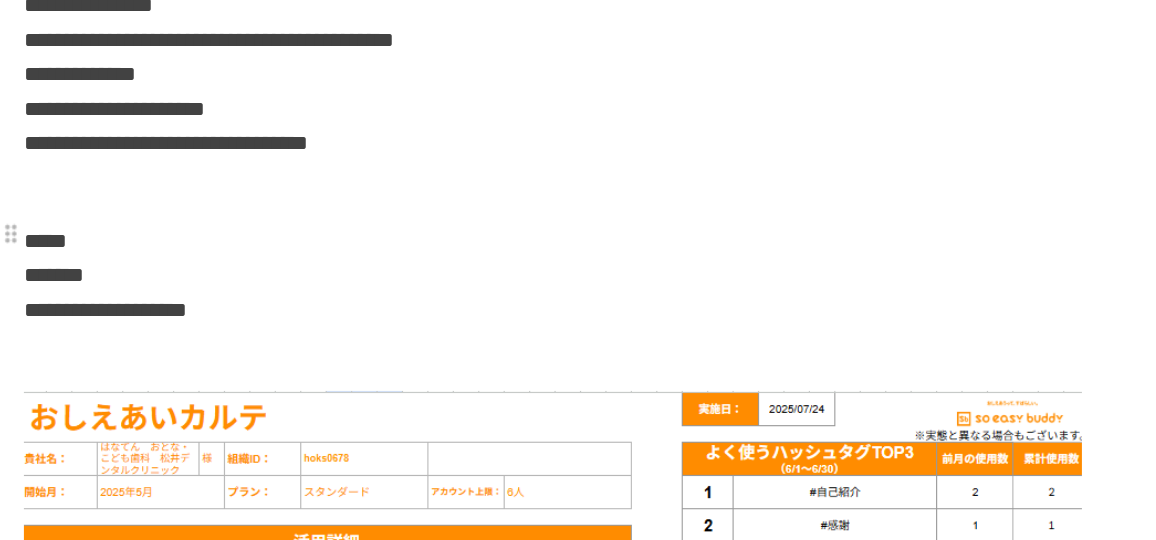 scroll, scrollTop: 1483, scrollLeft: 0, axis: vertical 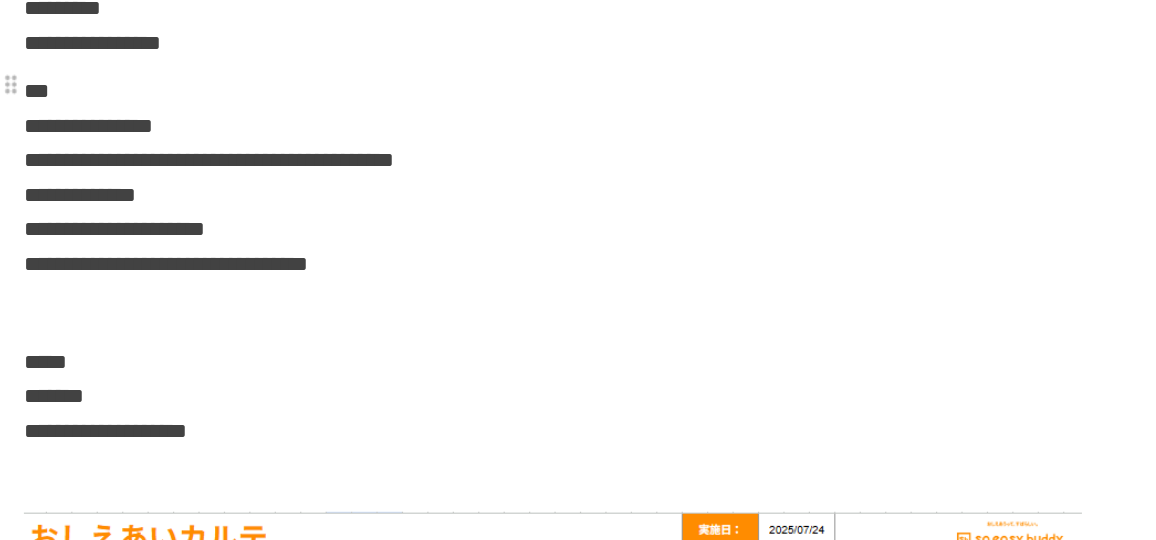 click on "**********" at bounding box center [736, 208] 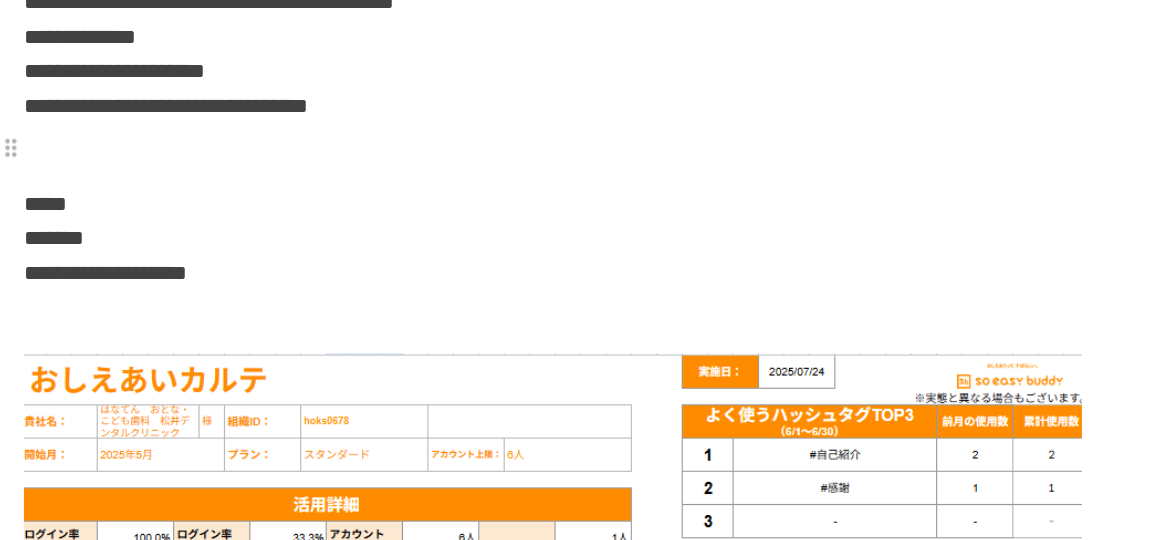 scroll, scrollTop: 1515, scrollLeft: 0, axis: vertical 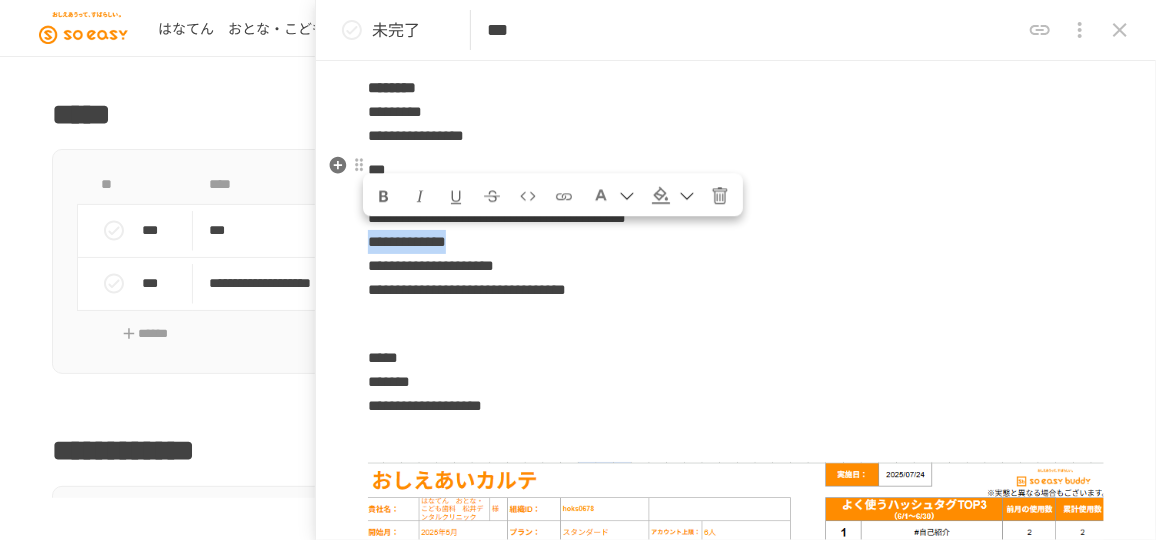 drag, startPoint x: 567, startPoint y: 236, endPoint x: 371, endPoint y: 236, distance: 196 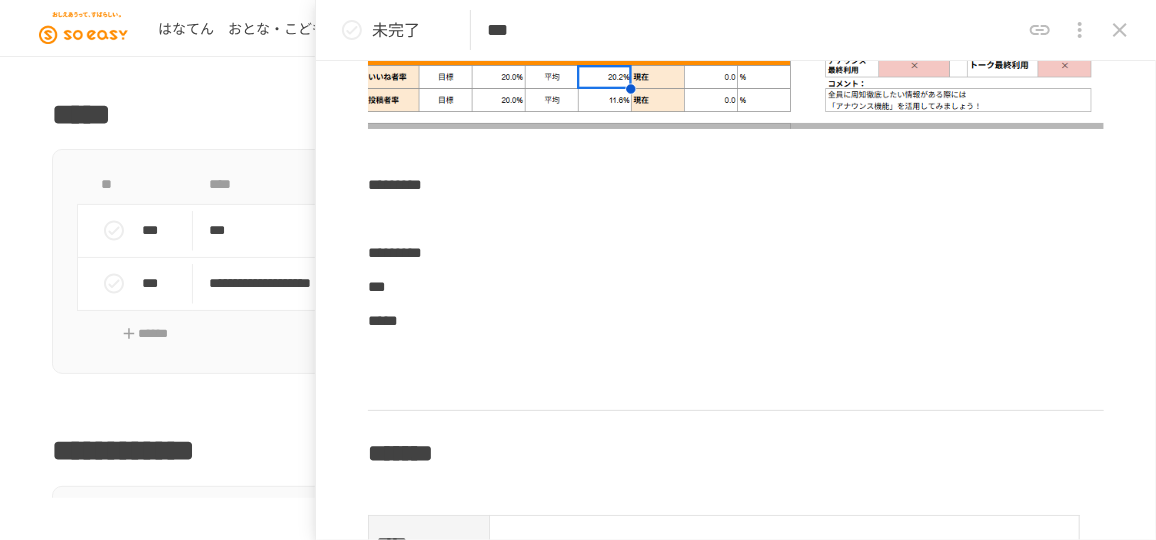scroll, scrollTop: 2188, scrollLeft: 0, axis: vertical 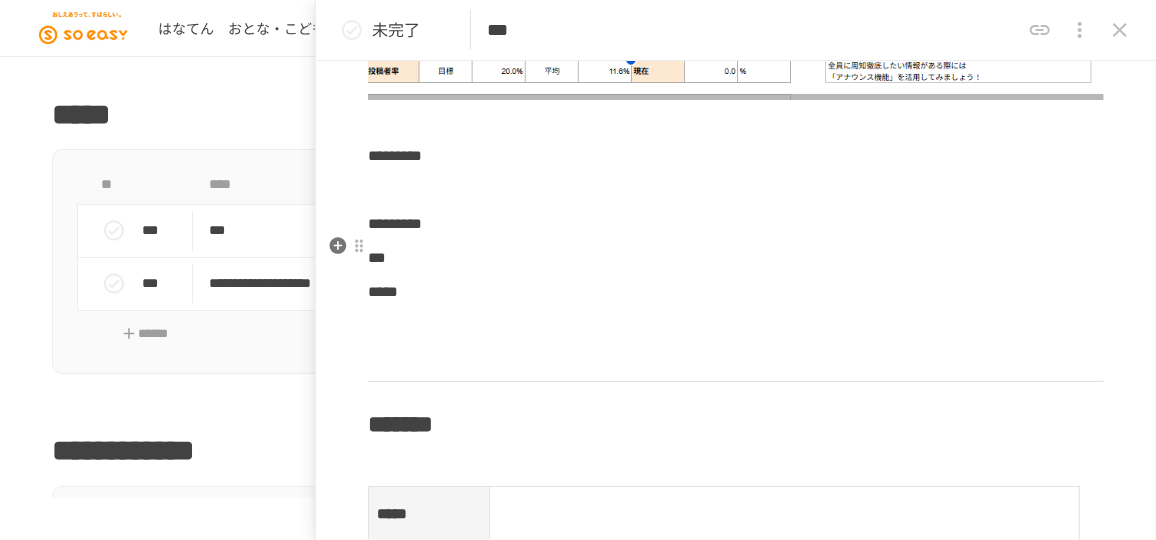 click on "***" at bounding box center [736, 258] 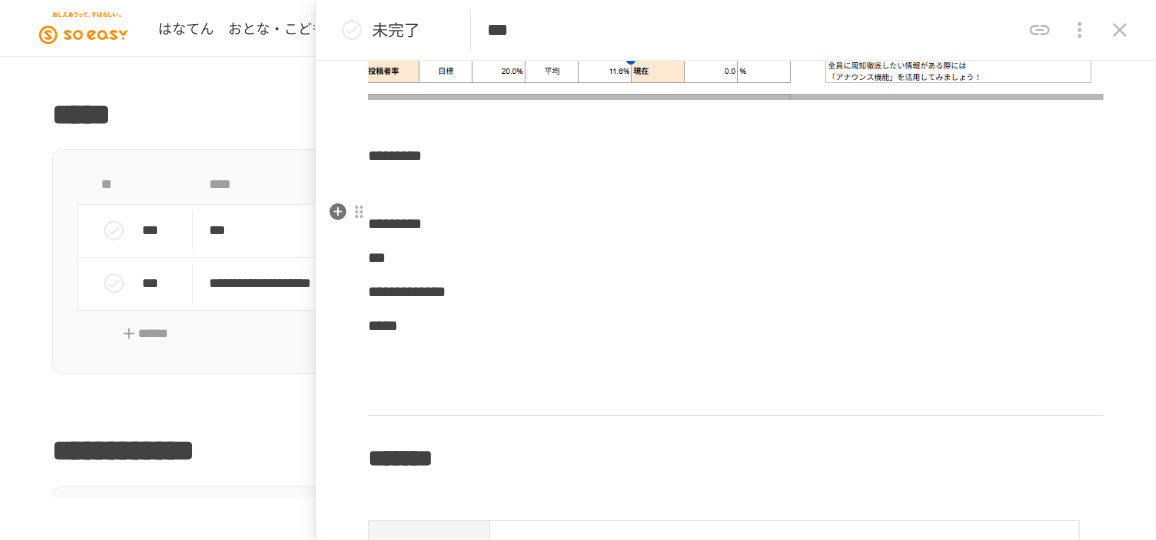 click on "*********" at bounding box center (736, 224) 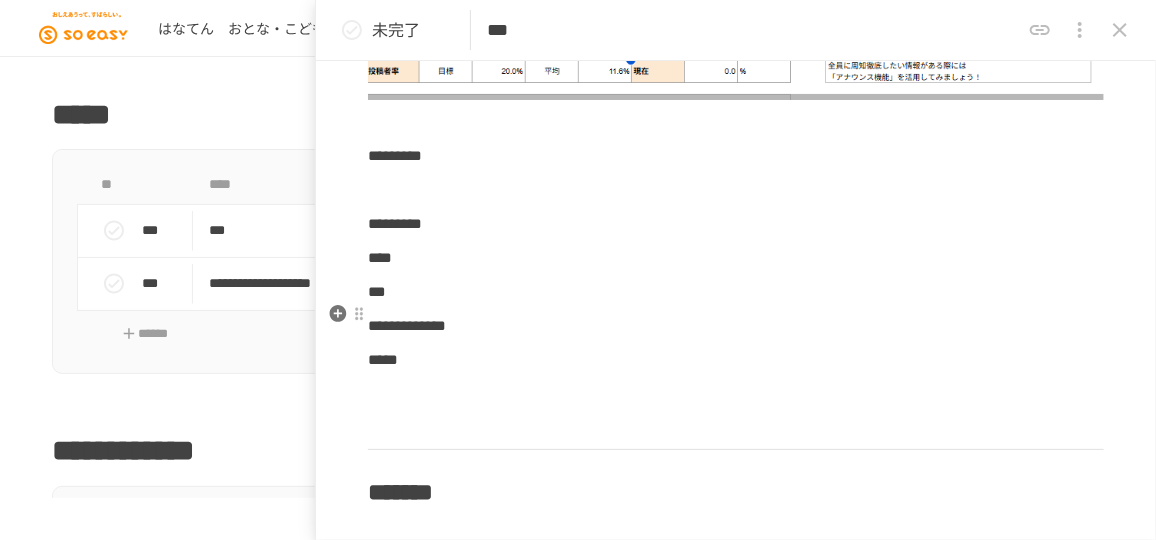 click on "**********" at bounding box center [736, 326] 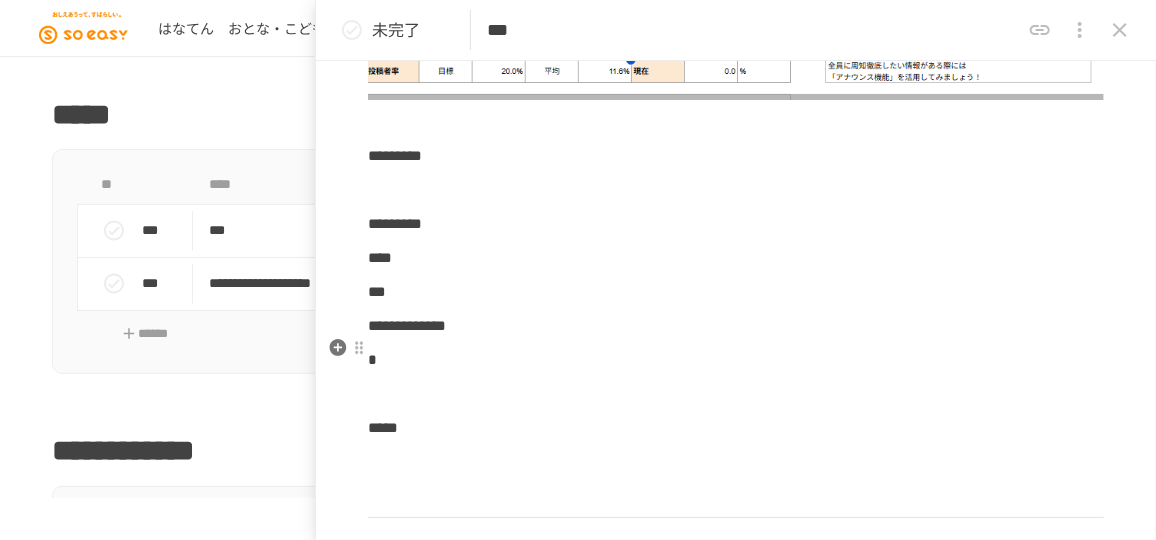 click on "*" at bounding box center [736, 360] 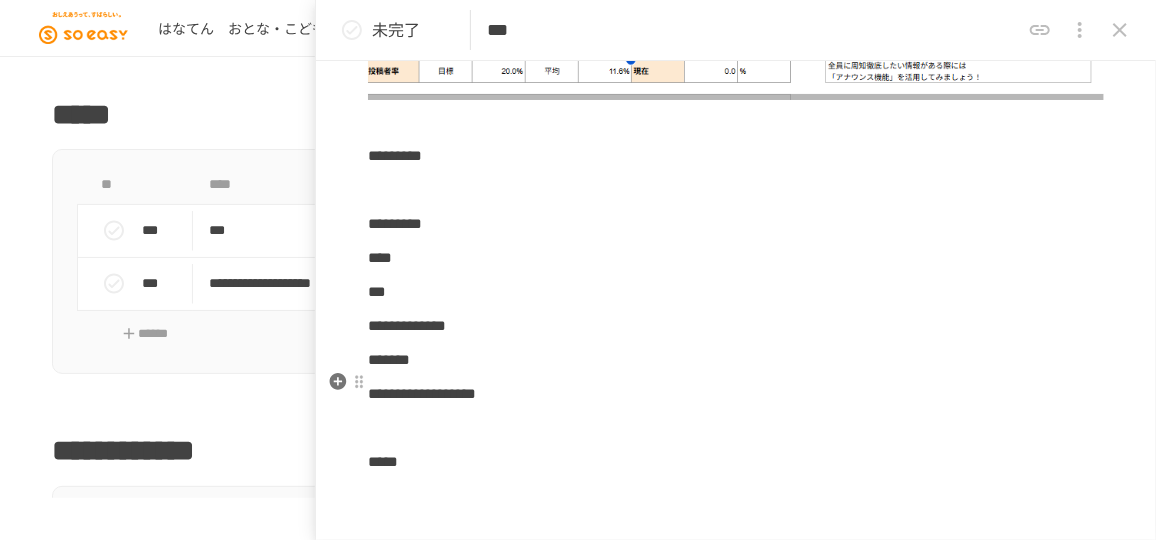 click on "**********" at bounding box center (422, 393) 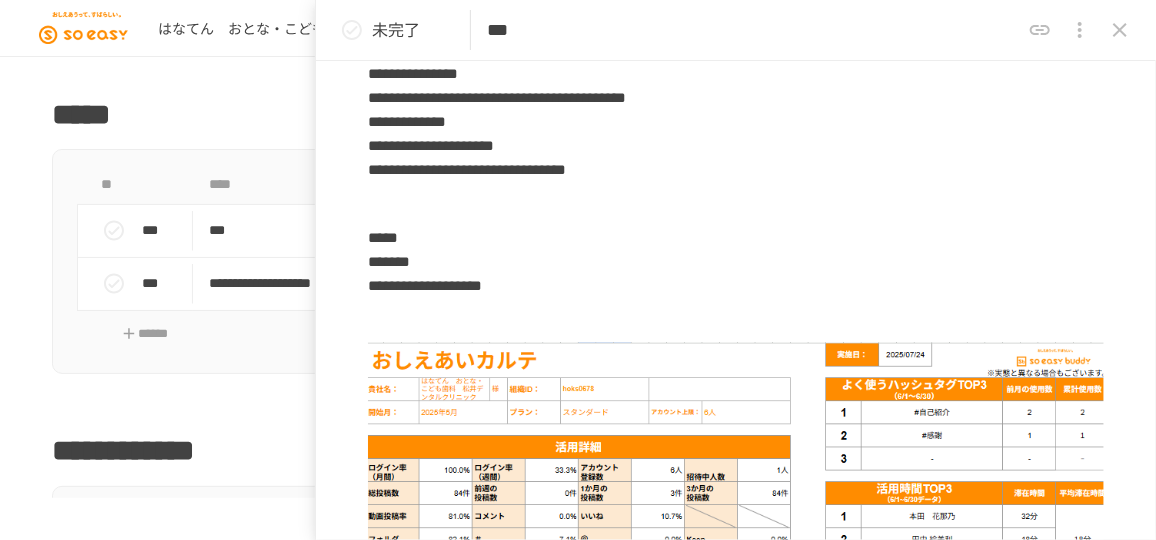 scroll, scrollTop: 1552, scrollLeft: 0, axis: vertical 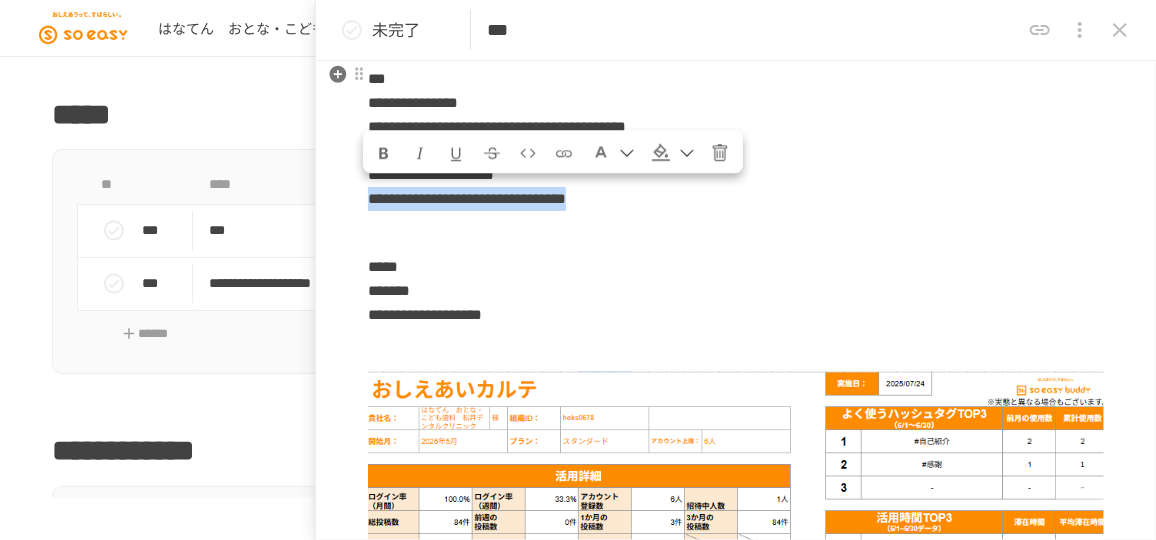 drag, startPoint x: 863, startPoint y: 197, endPoint x: 374, endPoint y: 199, distance: 489.0041 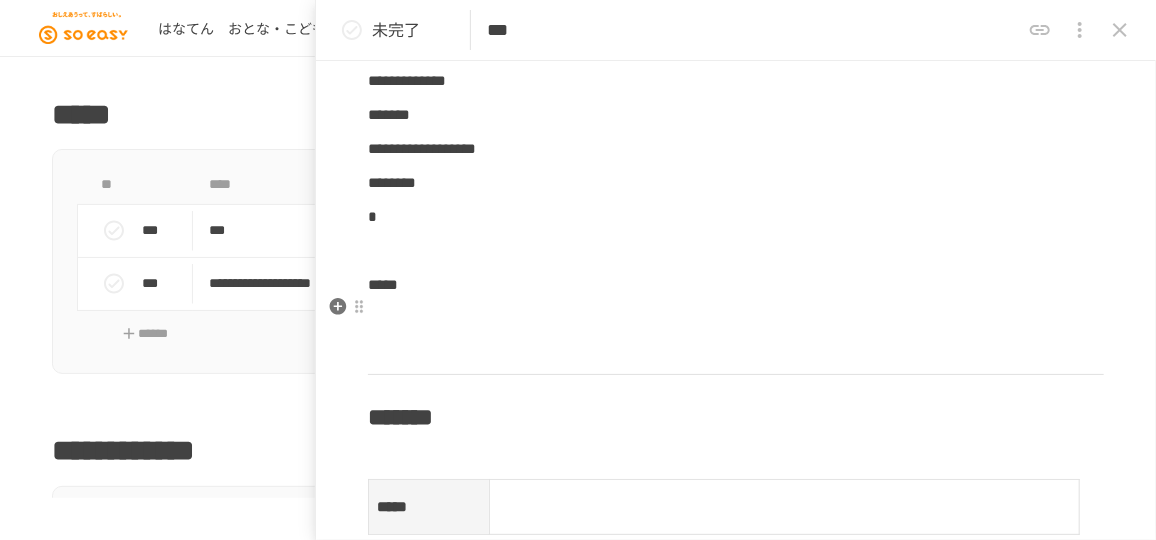 scroll, scrollTop: 2370, scrollLeft: 0, axis: vertical 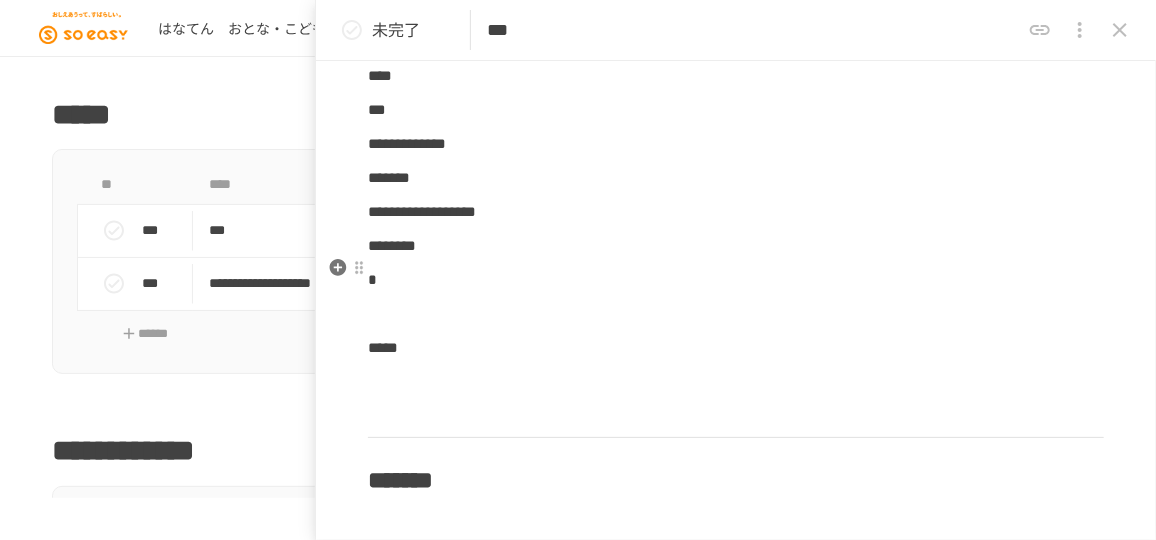 click on "*" at bounding box center [736, 280] 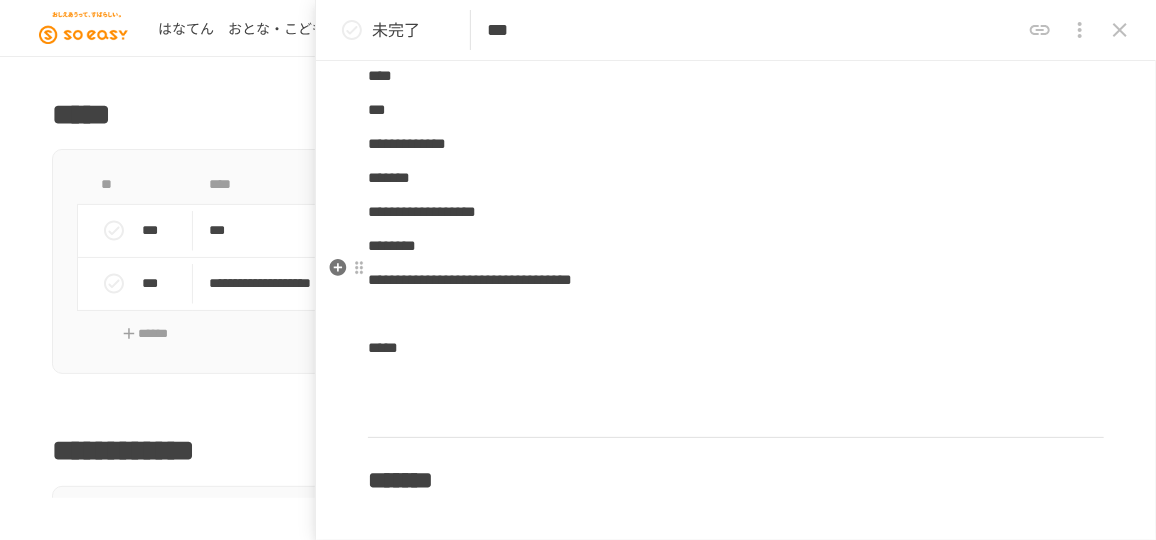 click on "**********" at bounding box center (470, 279) 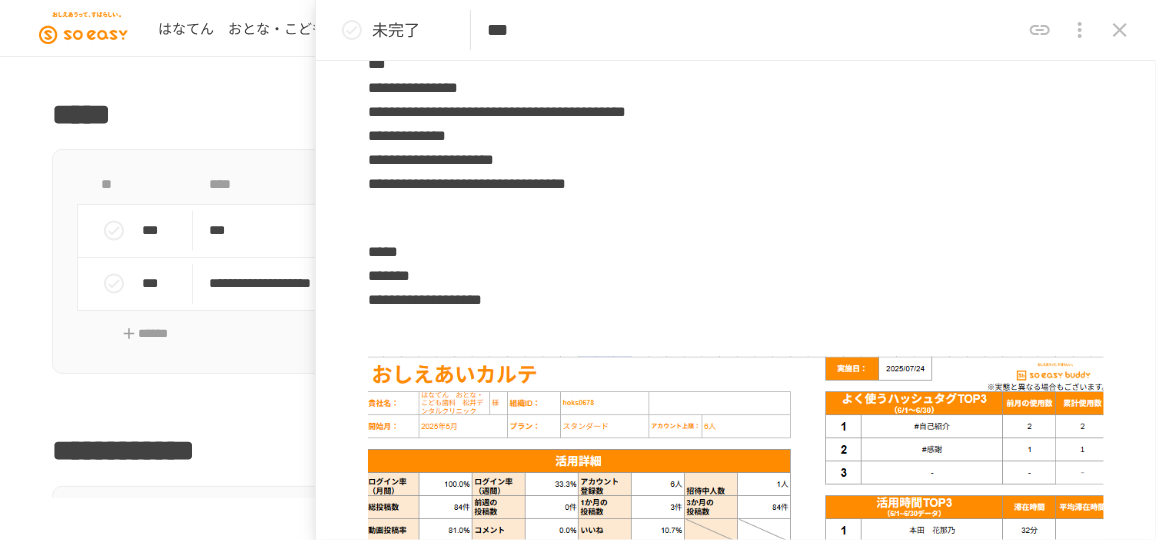 scroll, scrollTop: 1552, scrollLeft: 0, axis: vertical 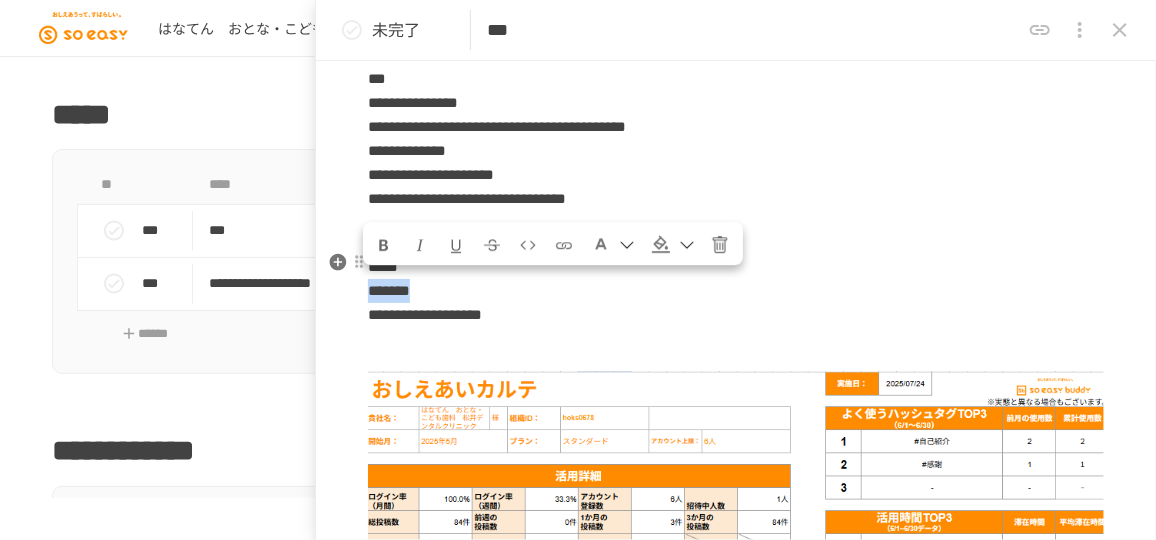 drag, startPoint x: 482, startPoint y: 286, endPoint x: 363, endPoint y: 284, distance: 119.01681 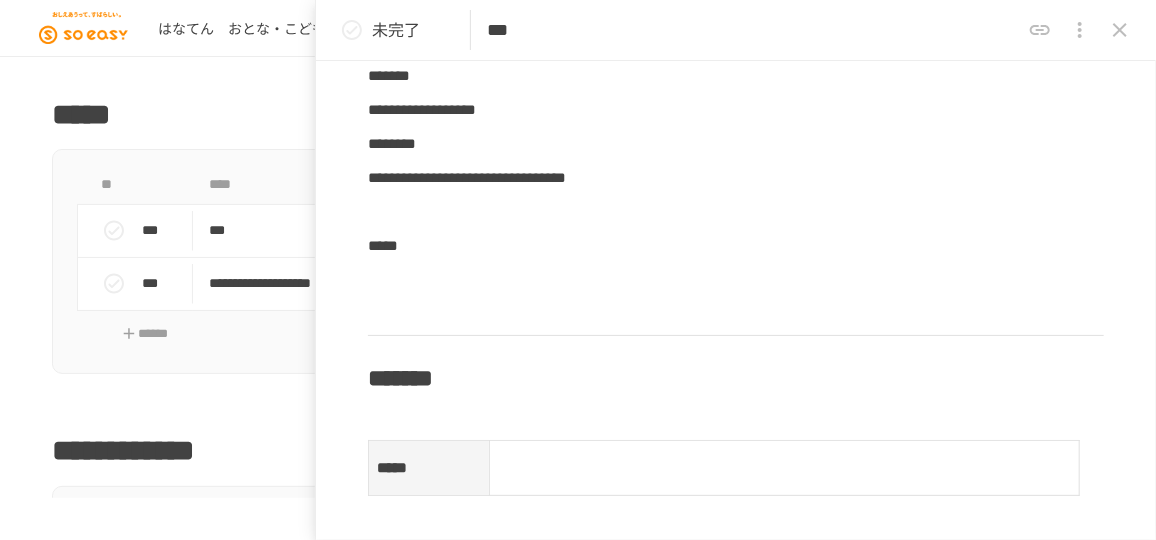scroll, scrollTop: 2552, scrollLeft: 0, axis: vertical 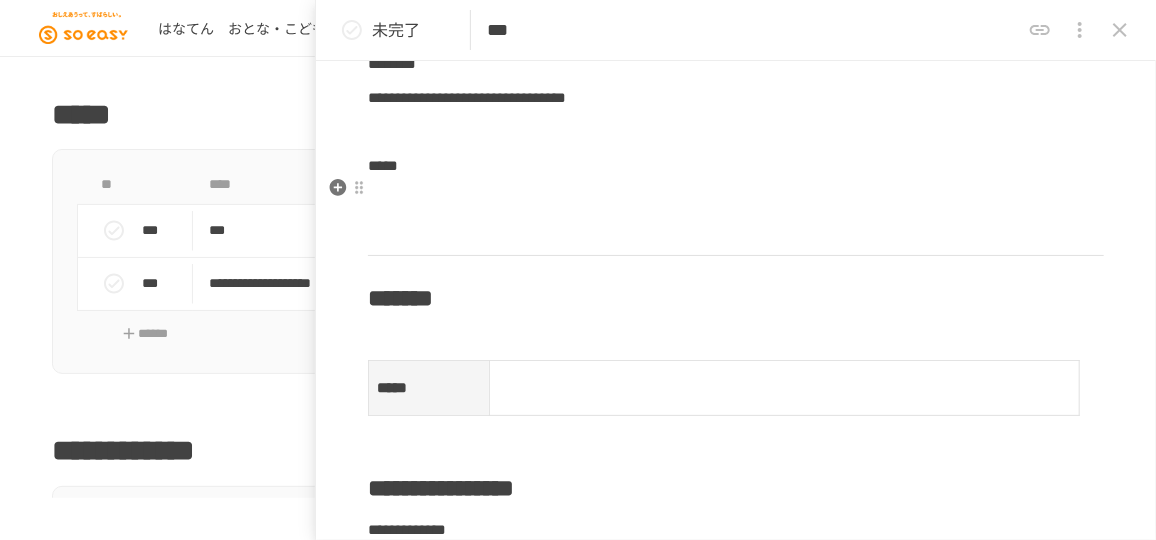 click at bounding box center [736, 200] 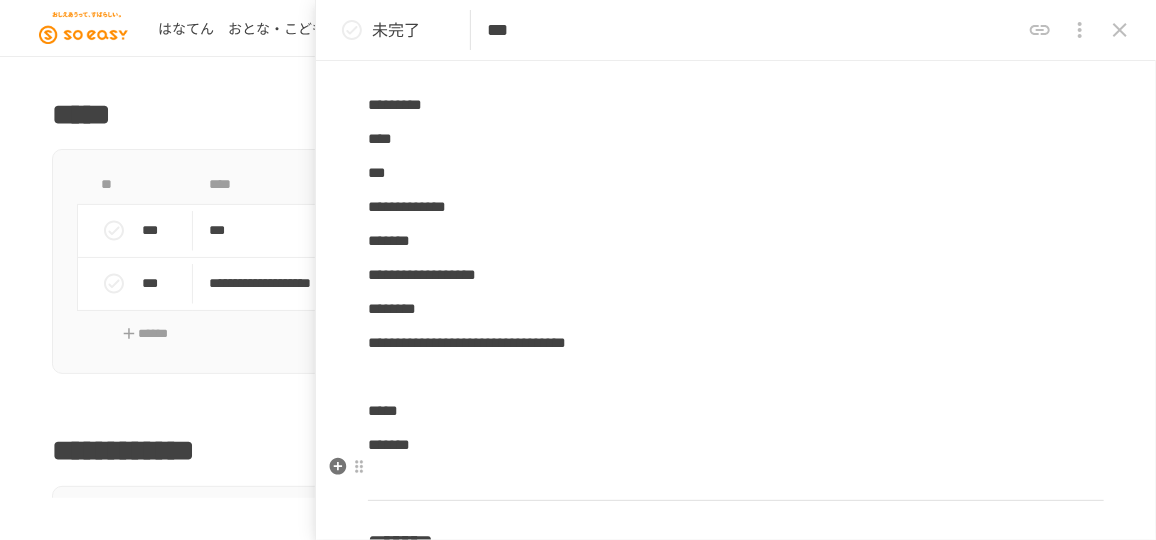 scroll, scrollTop: 2279, scrollLeft: 0, axis: vertical 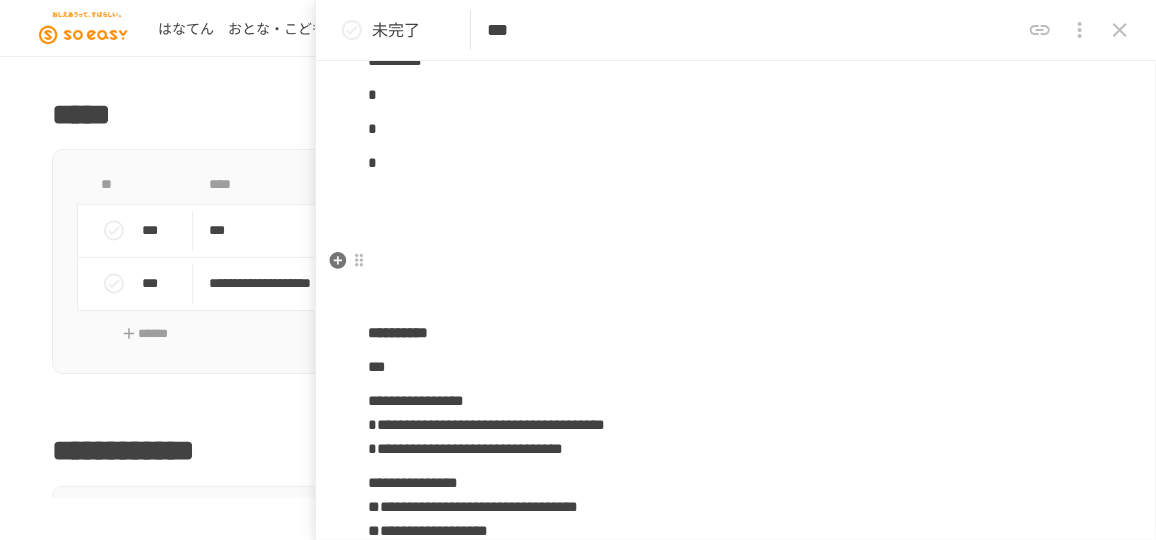 click on "**********" at bounding box center (736, 2199) 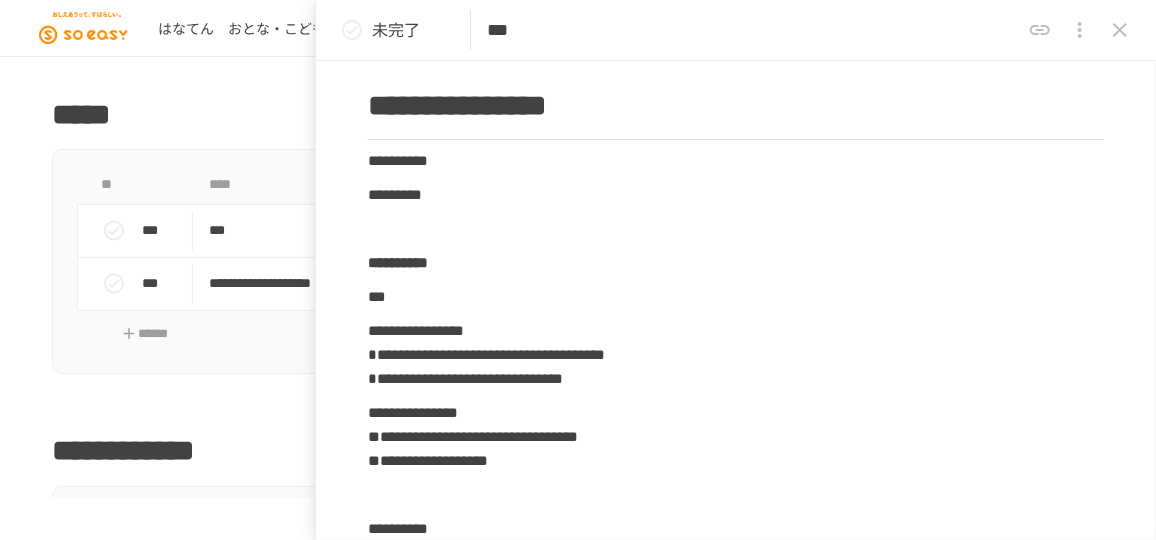 scroll, scrollTop: 690, scrollLeft: 0, axis: vertical 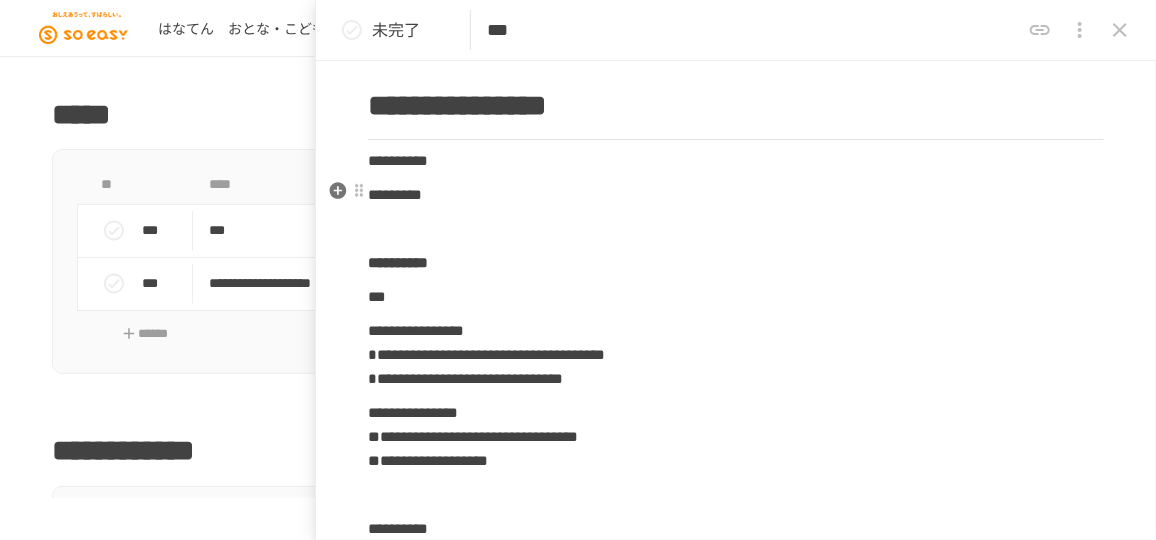 click on "*********" at bounding box center [395, 194] 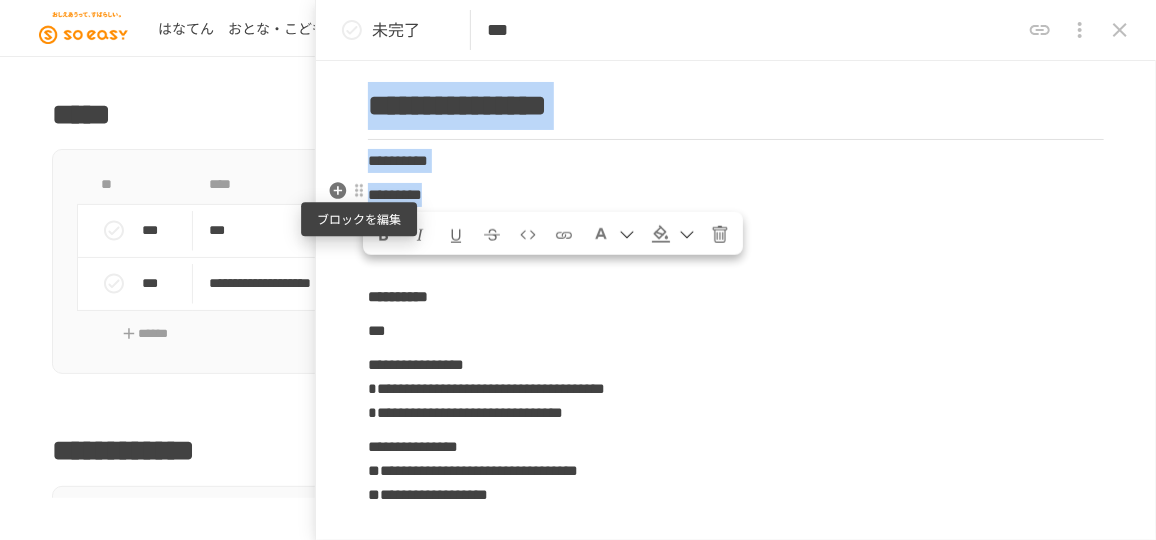 drag, startPoint x: 515, startPoint y: 195, endPoint x: 367, endPoint y: 195, distance: 148 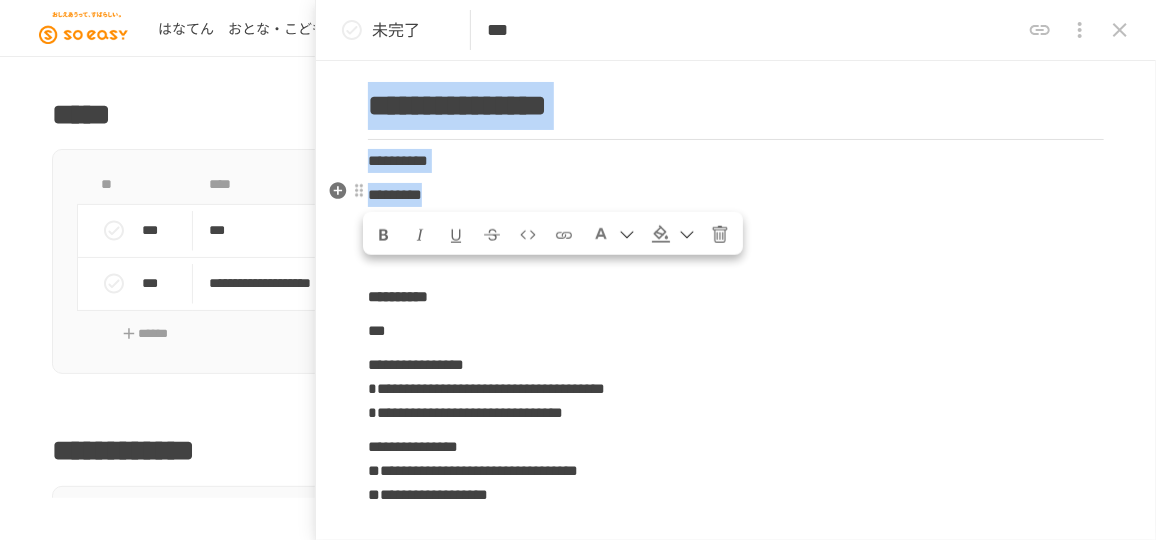 click on "*********" at bounding box center [395, 194] 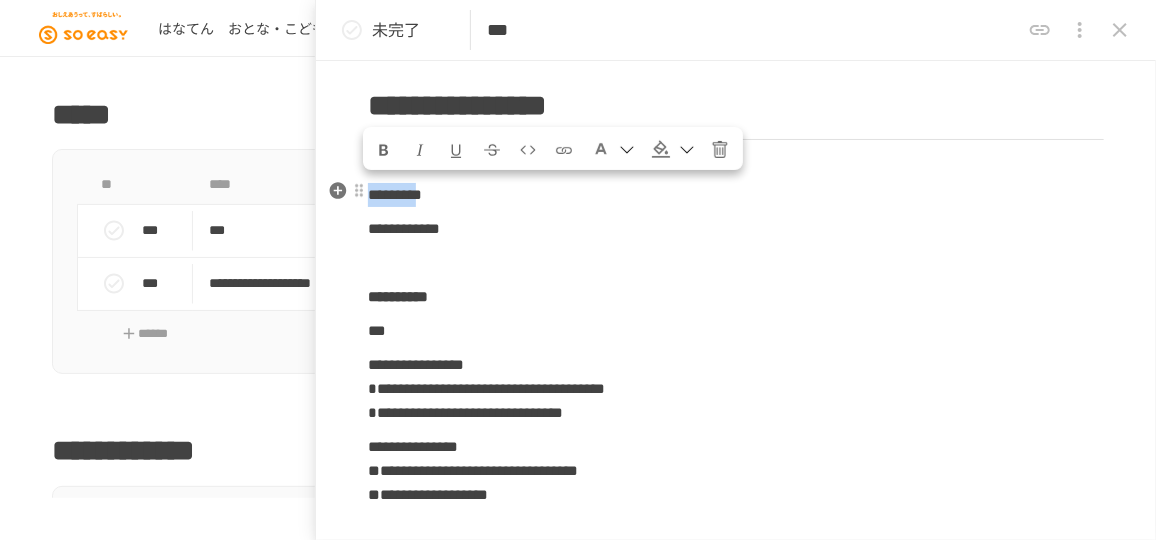 drag, startPoint x: 375, startPoint y: 189, endPoint x: 493, endPoint y: 186, distance: 118.03813 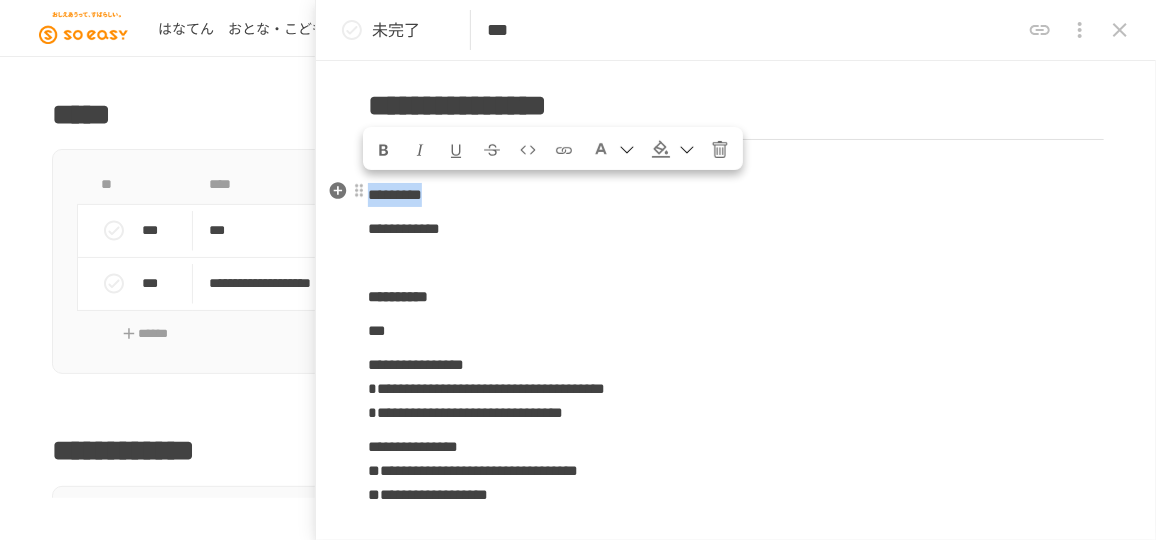 drag, startPoint x: 506, startPoint y: 188, endPoint x: 375, endPoint y: 190, distance: 131.01526 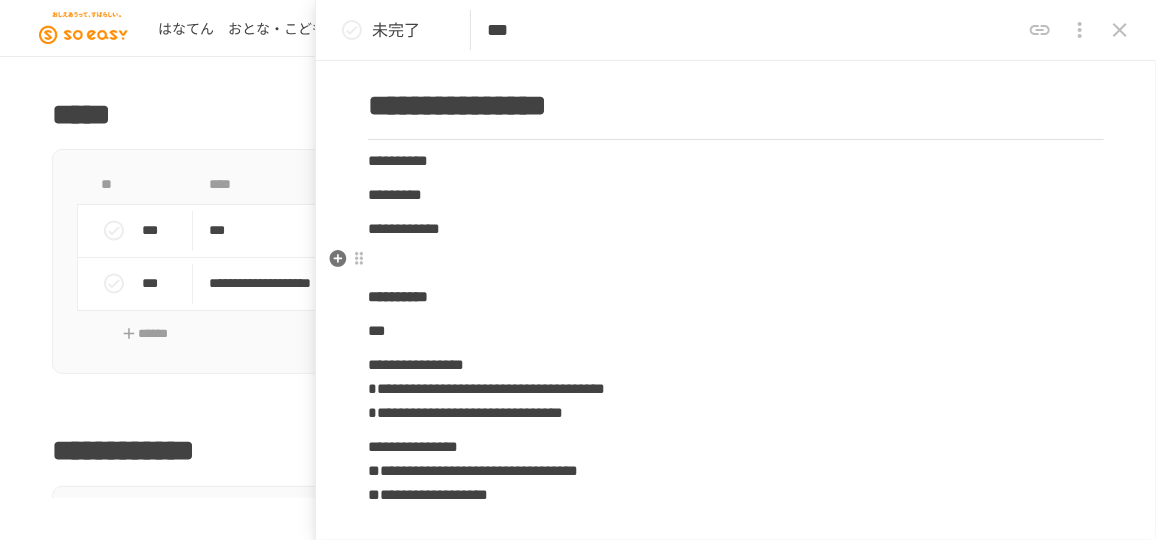 click at bounding box center [736, 263] 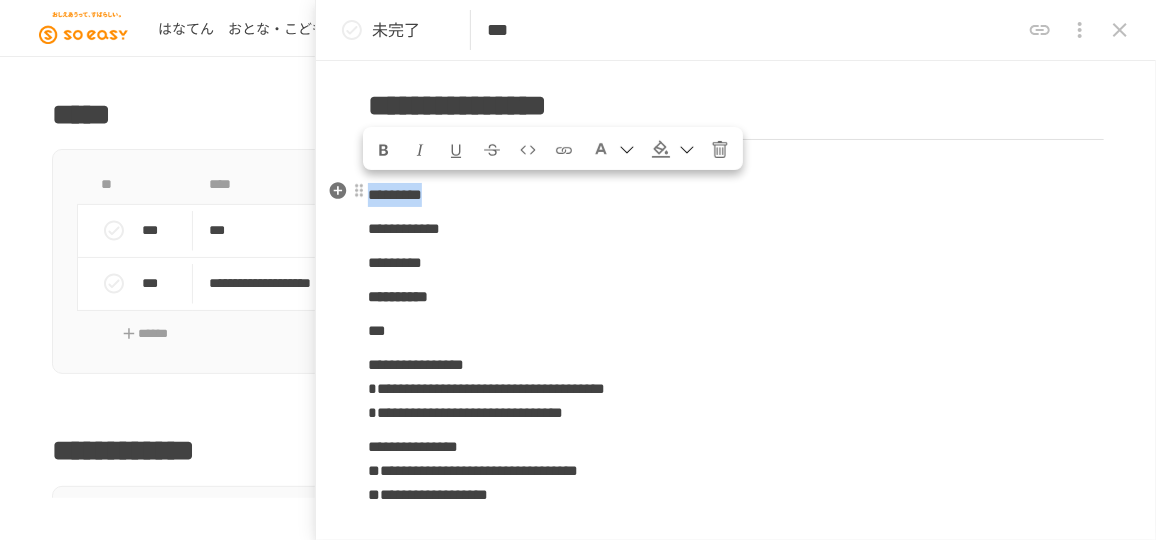 drag, startPoint x: 514, startPoint y: 176, endPoint x: 374, endPoint y: 191, distance: 140.80128 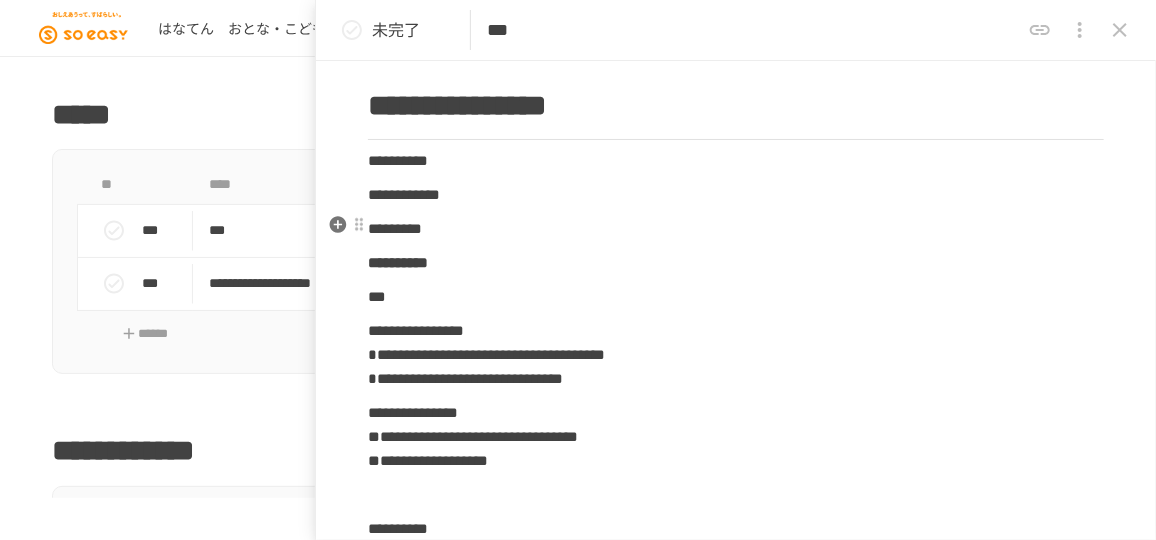 click on "*********" at bounding box center (736, 229) 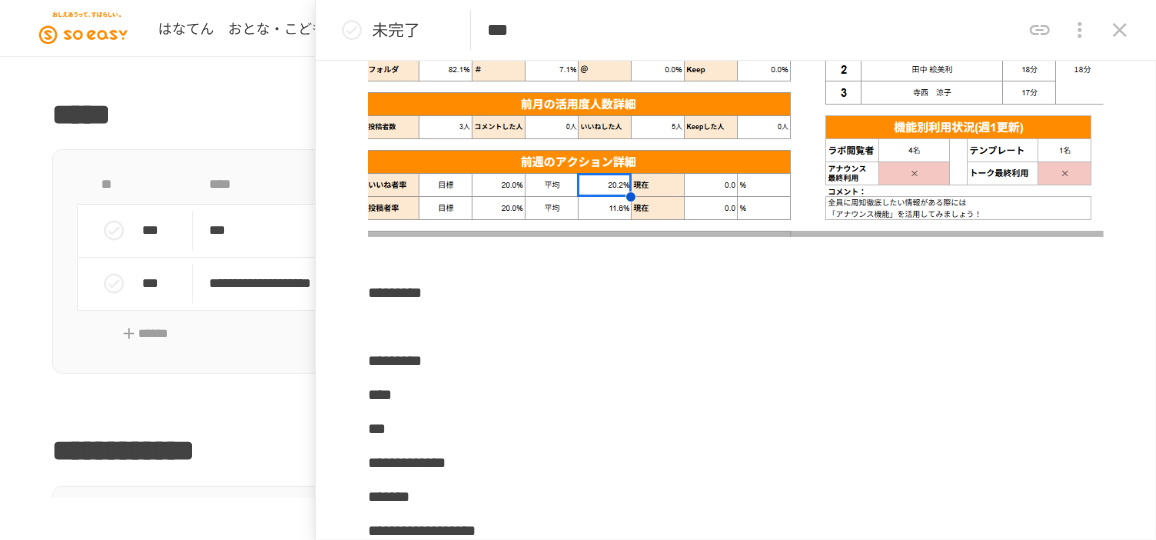 scroll, scrollTop: 1963, scrollLeft: 0, axis: vertical 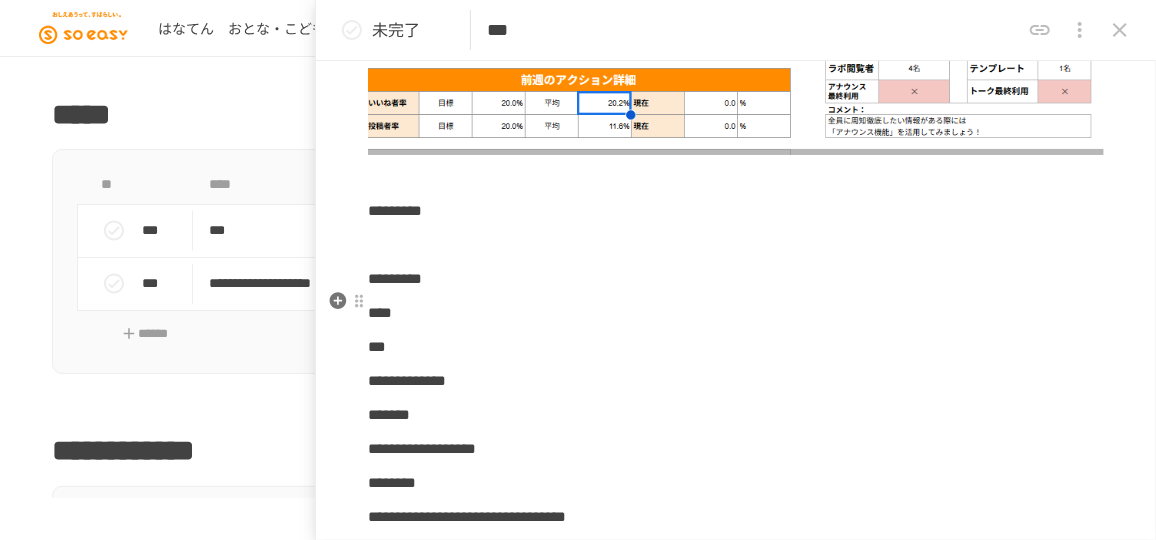 click on "****" at bounding box center [736, 313] 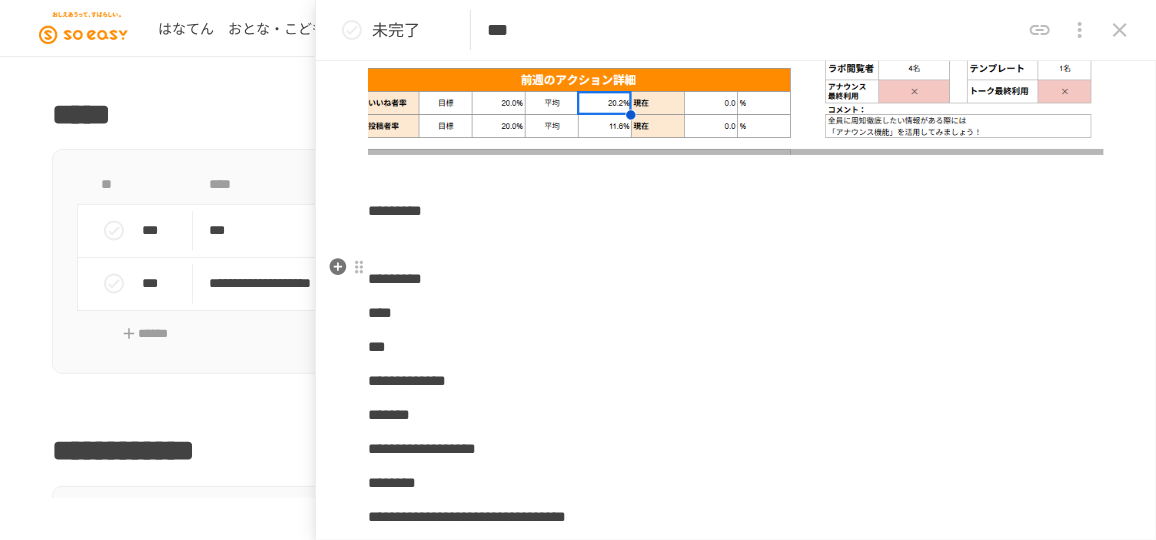 click on "*********" at bounding box center [395, 278] 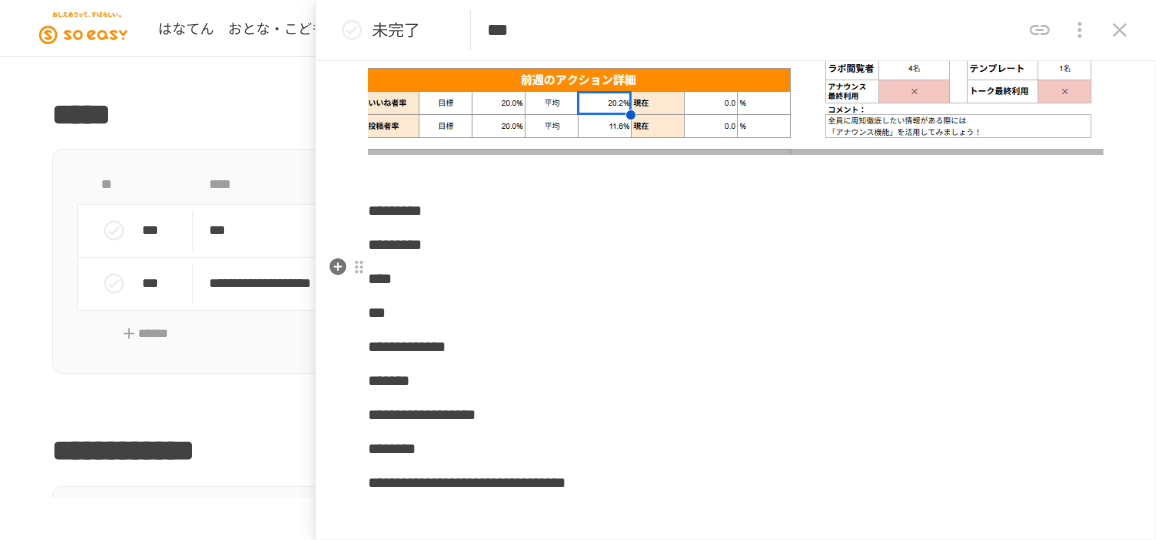click on "****" at bounding box center [736, 279] 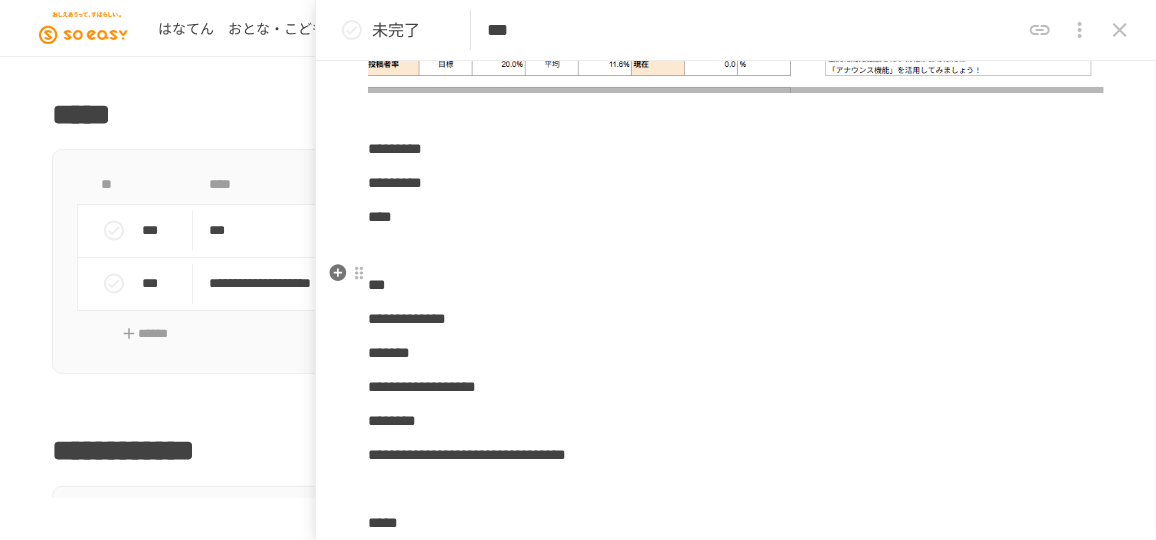 scroll, scrollTop: 2053, scrollLeft: 0, axis: vertical 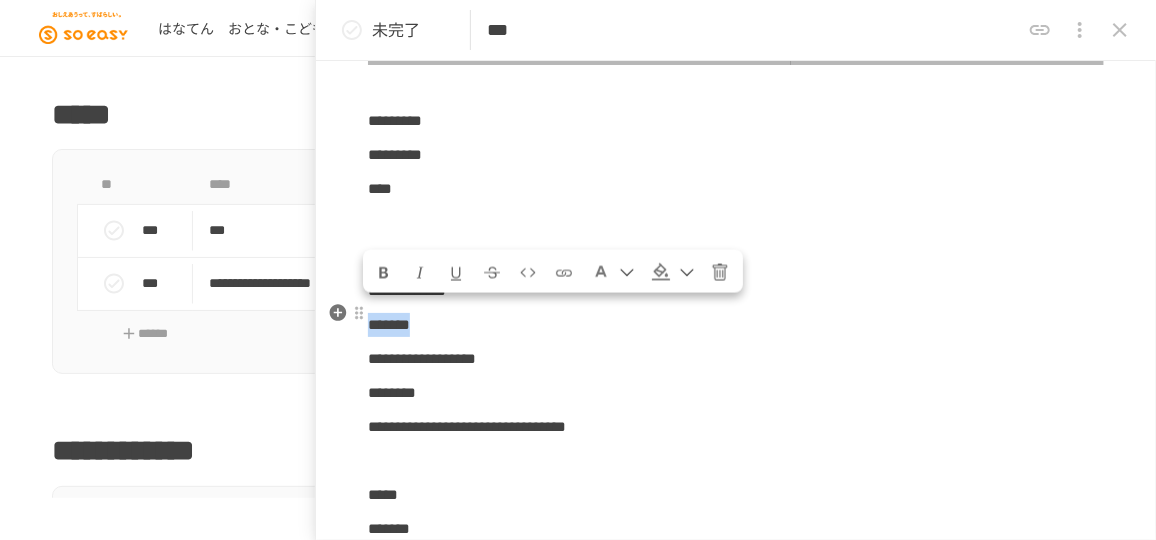 drag, startPoint x: 473, startPoint y: 314, endPoint x: 370, endPoint y: 312, distance: 103.01942 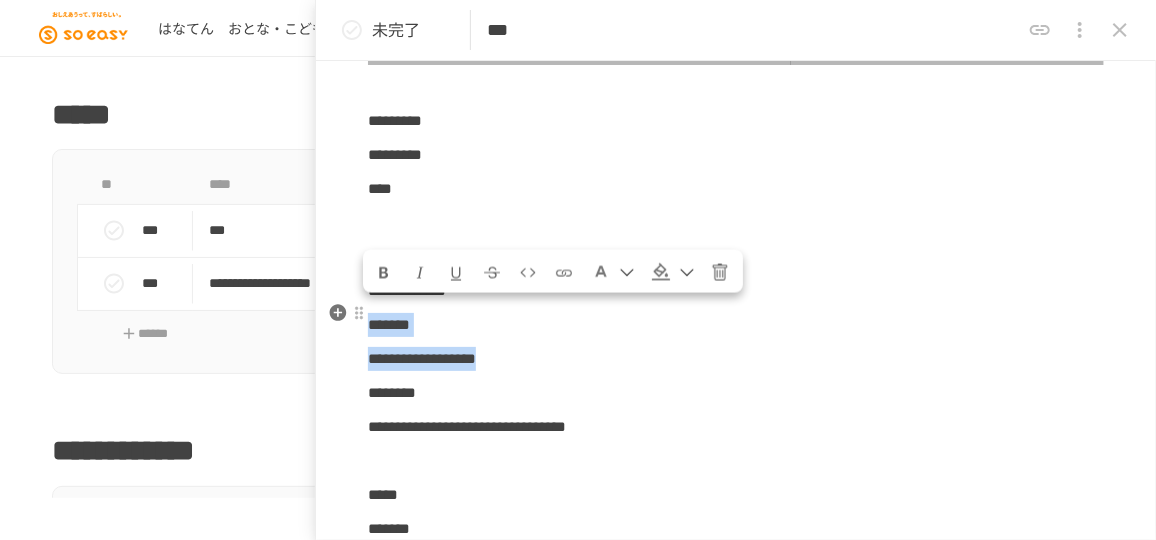 drag, startPoint x: 601, startPoint y: 344, endPoint x: 370, endPoint y: 315, distance: 232.81323 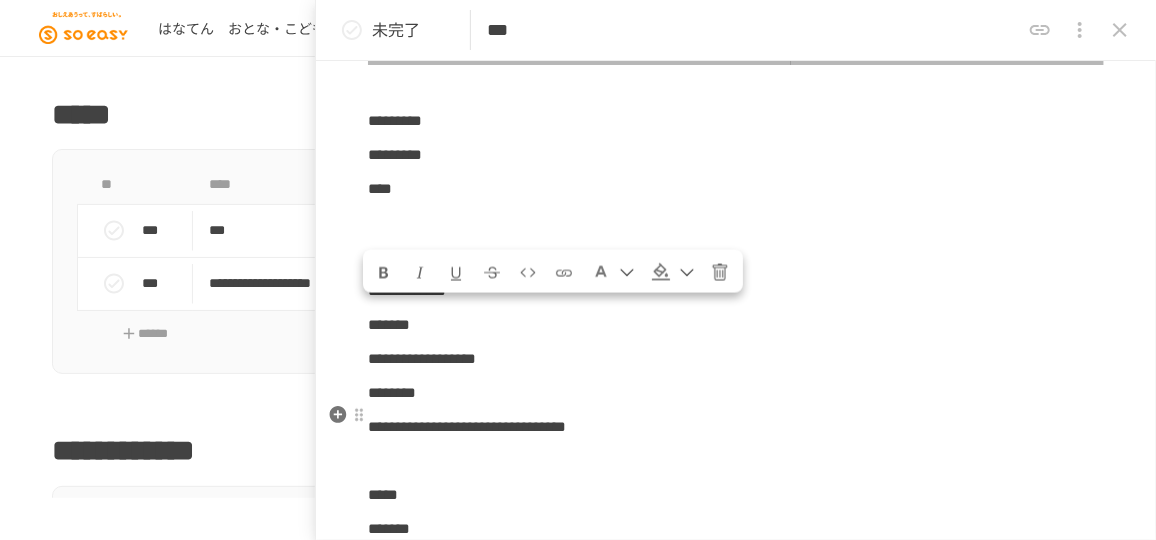 click at bounding box center (736, 461) 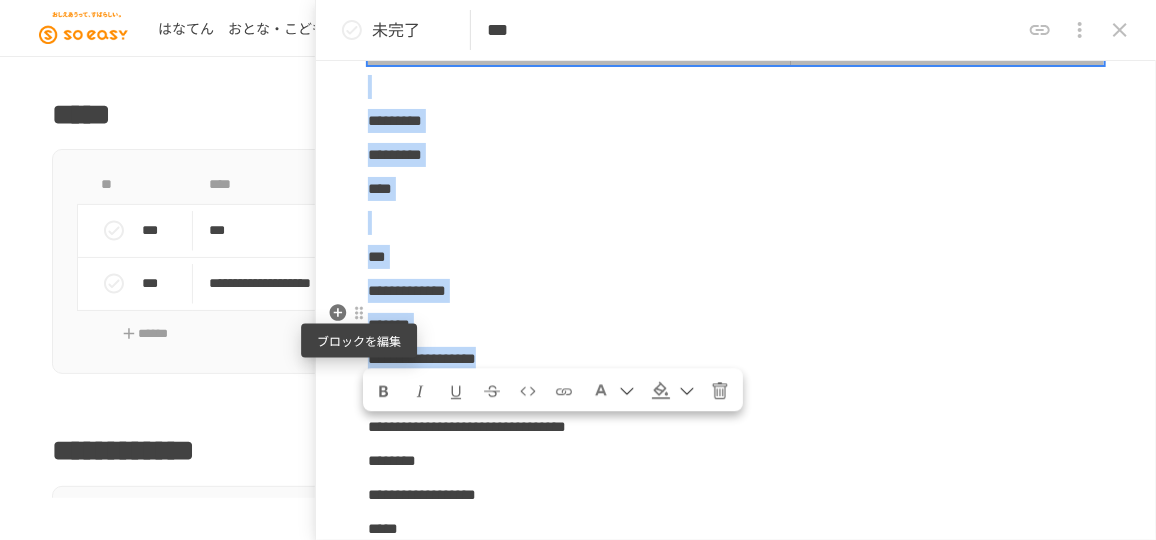 drag, startPoint x: 585, startPoint y: 348, endPoint x: 366, endPoint y: 316, distance: 221.32555 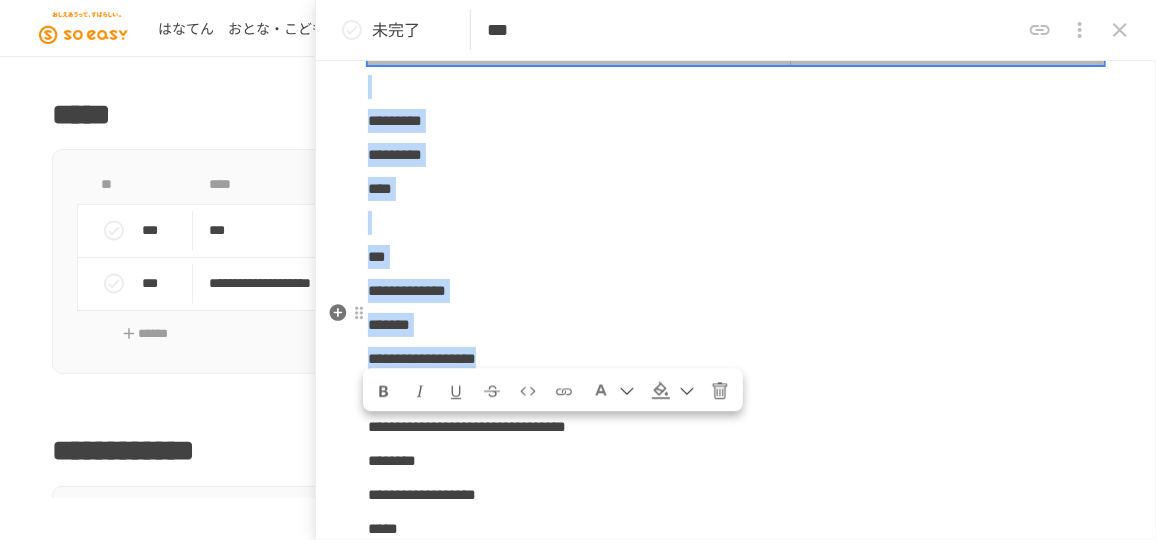click on "*******" at bounding box center (736, 325) 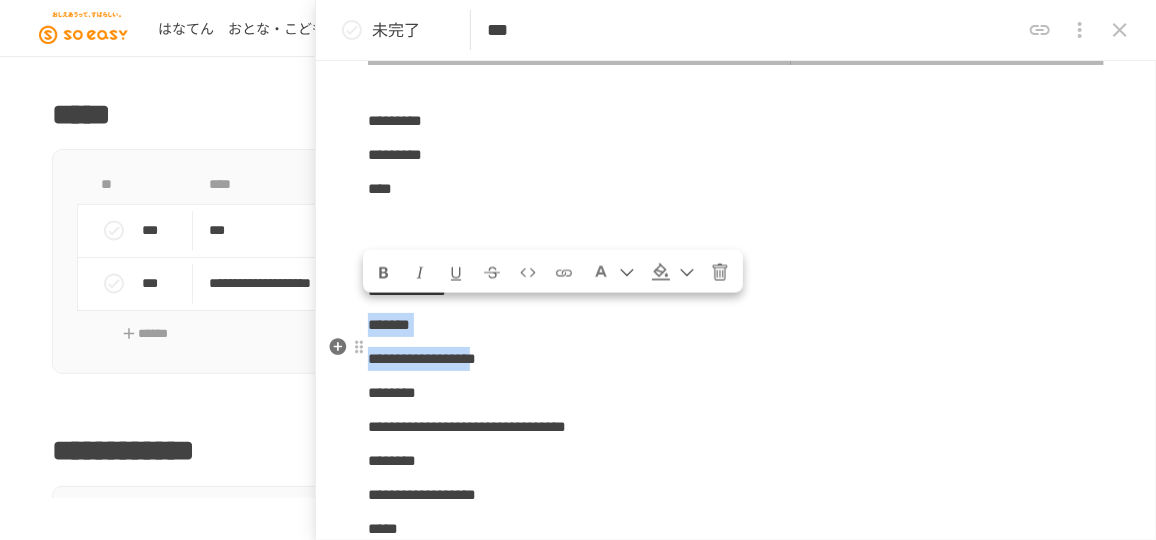 drag, startPoint x: 374, startPoint y: 313, endPoint x: 617, endPoint y: 352, distance: 246.10973 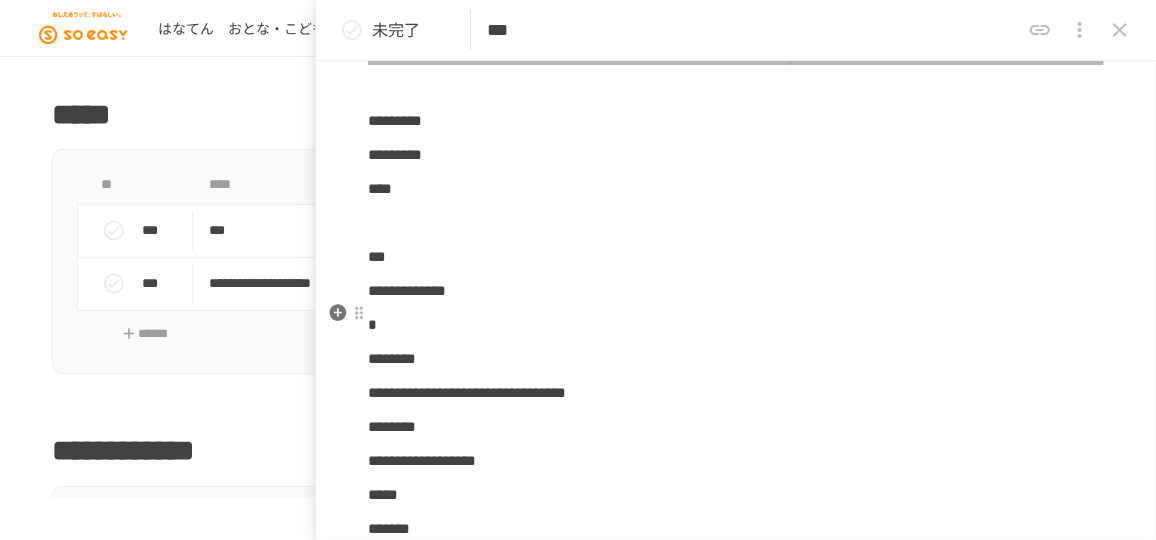 click on "*" at bounding box center (736, 325) 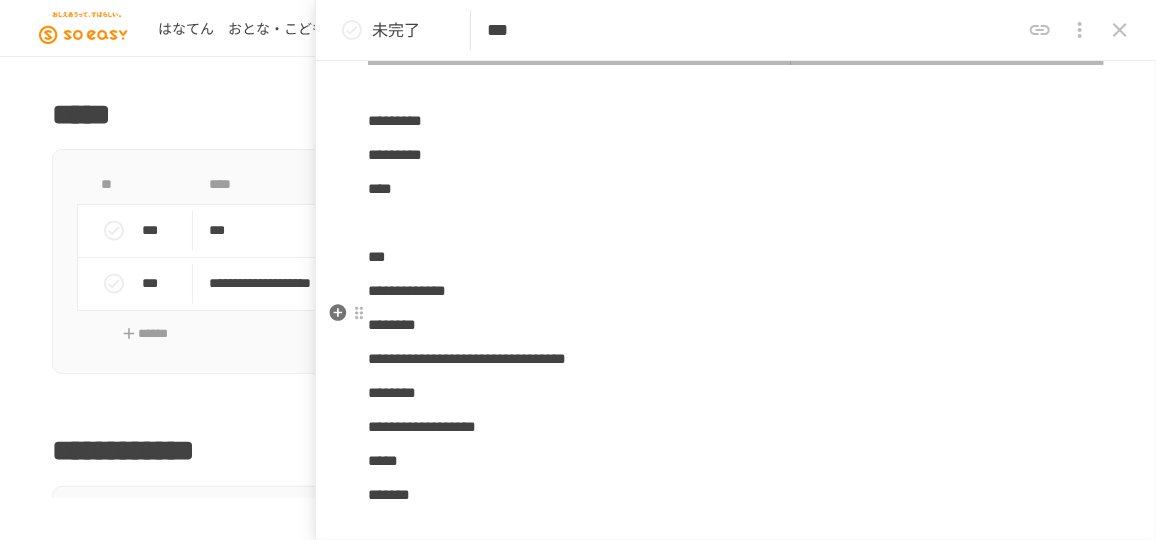 click on "********" at bounding box center [736, 325] 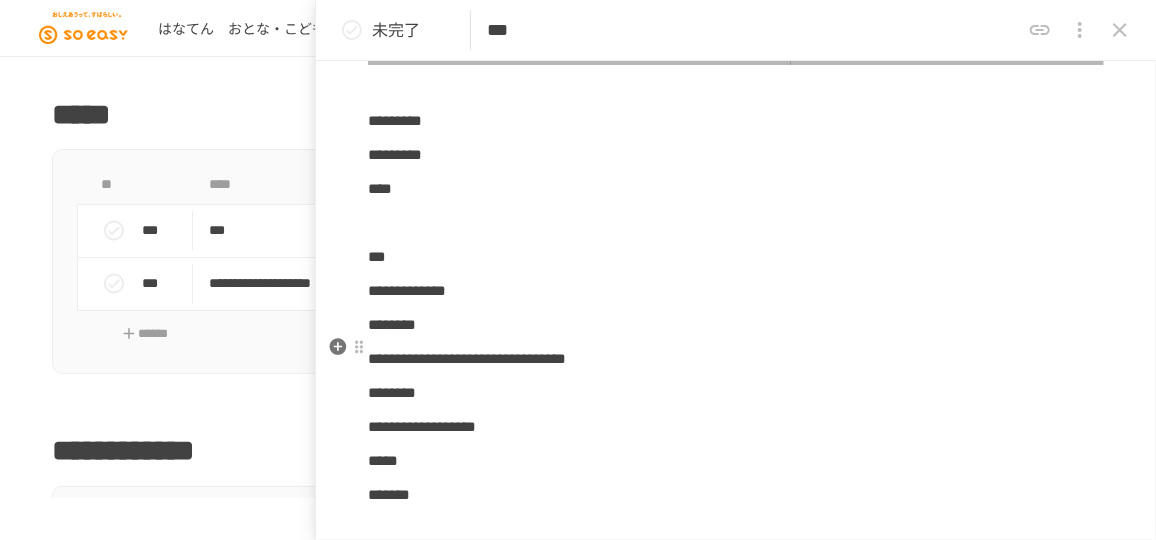 click on "**********" at bounding box center [736, 359] 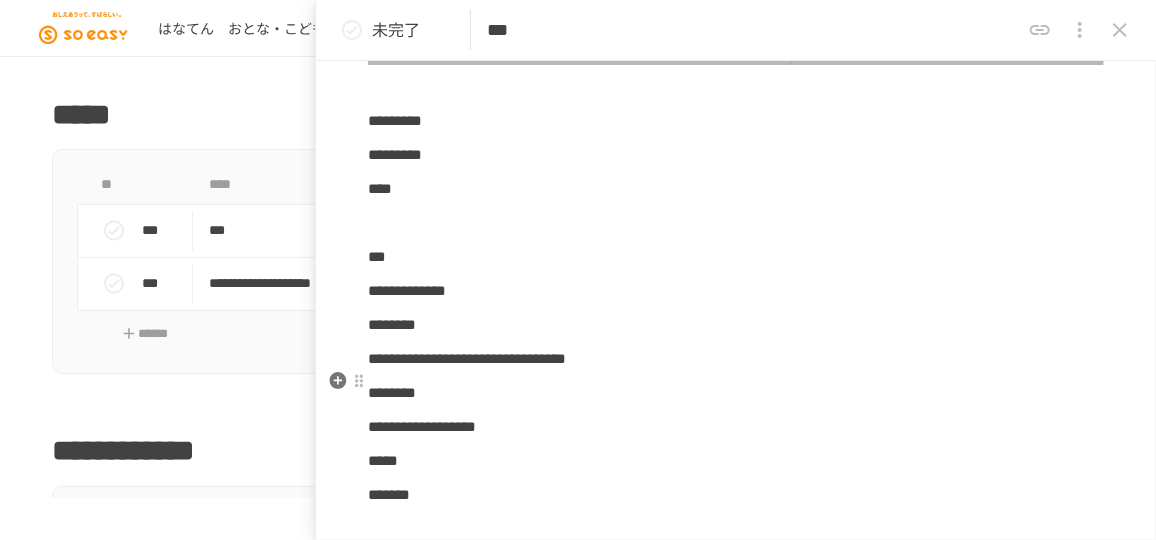 click on "********" at bounding box center (392, 392) 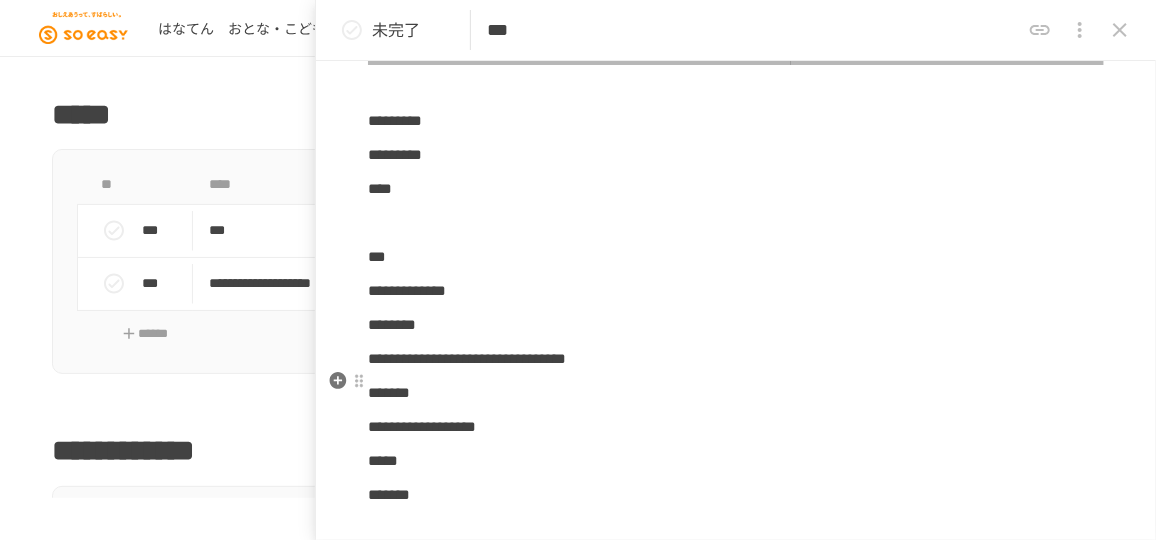 click on "*******" at bounding box center [736, 393] 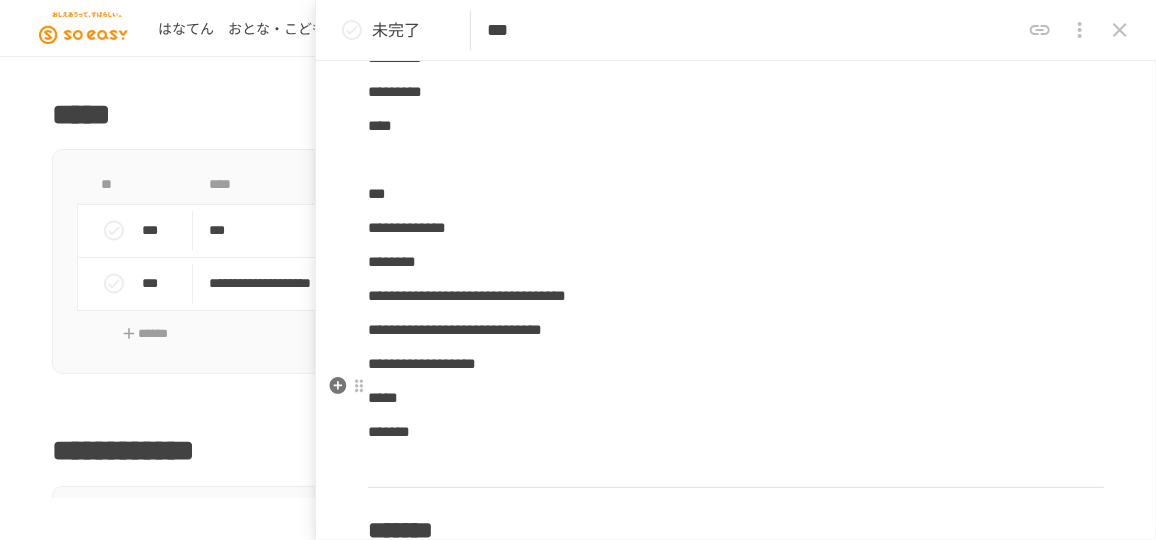 scroll, scrollTop: 2144, scrollLeft: 0, axis: vertical 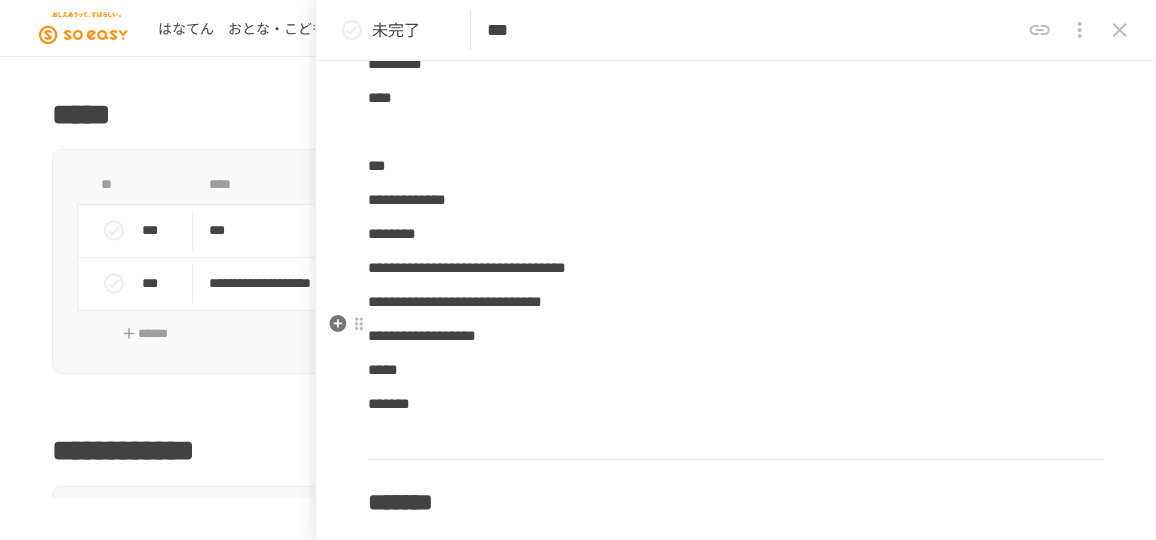 click on "**********" at bounding box center [736, 336] 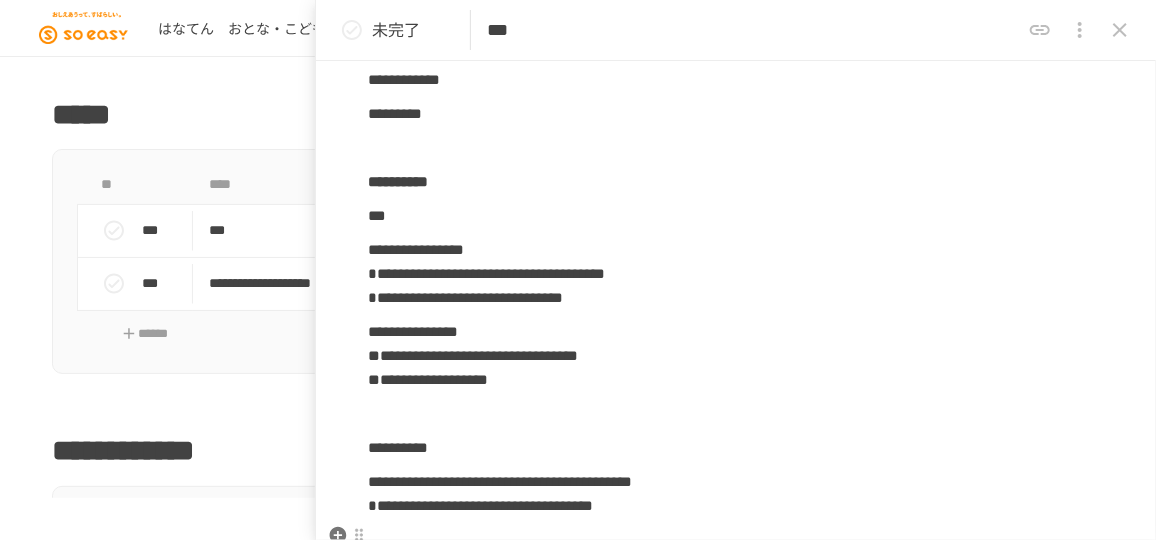 scroll, scrollTop: 690, scrollLeft: 0, axis: vertical 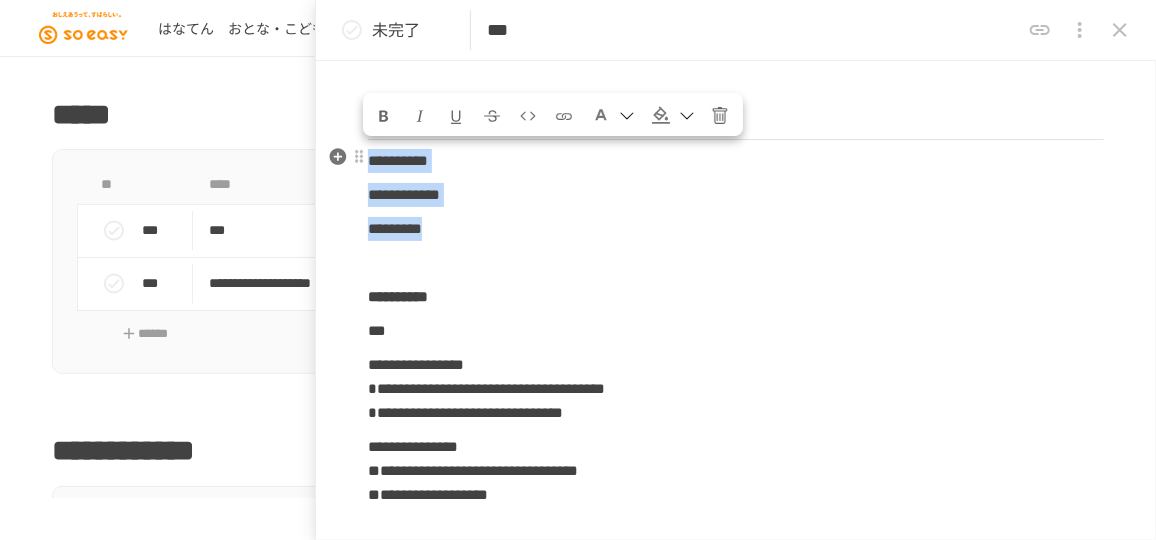 drag, startPoint x: 523, startPoint y: 232, endPoint x: 373, endPoint y: 166, distance: 163.878 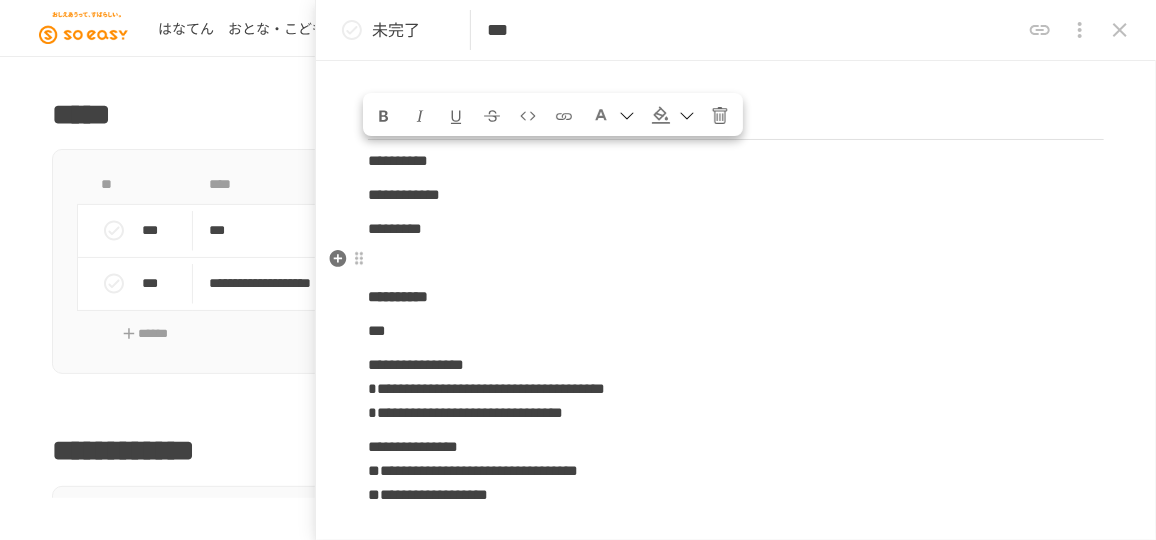 click at bounding box center [736, 263] 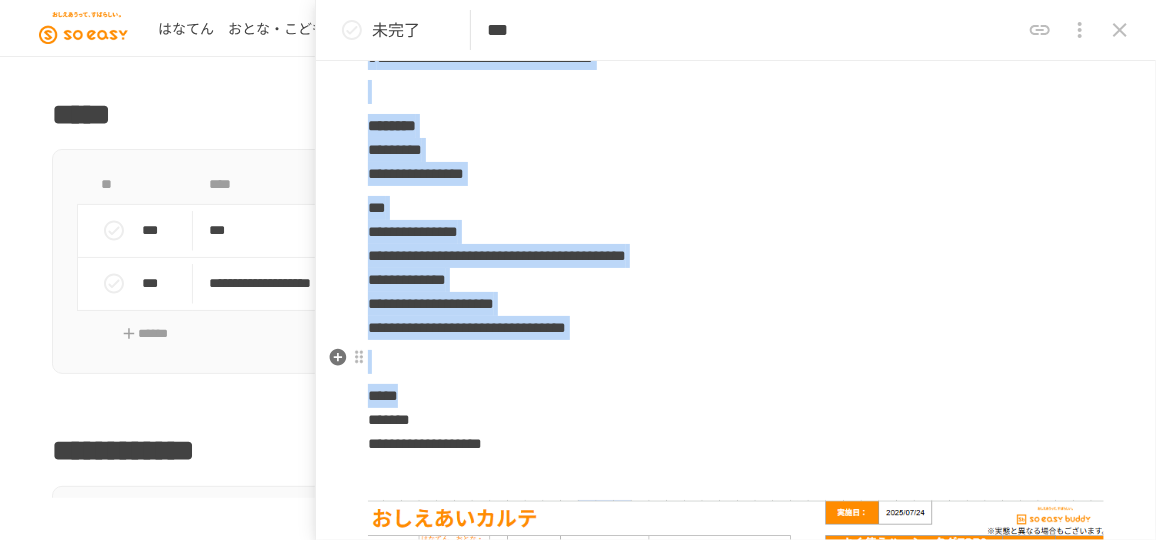 scroll, scrollTop: 1251, scrollLeft: 0, axis: vertical 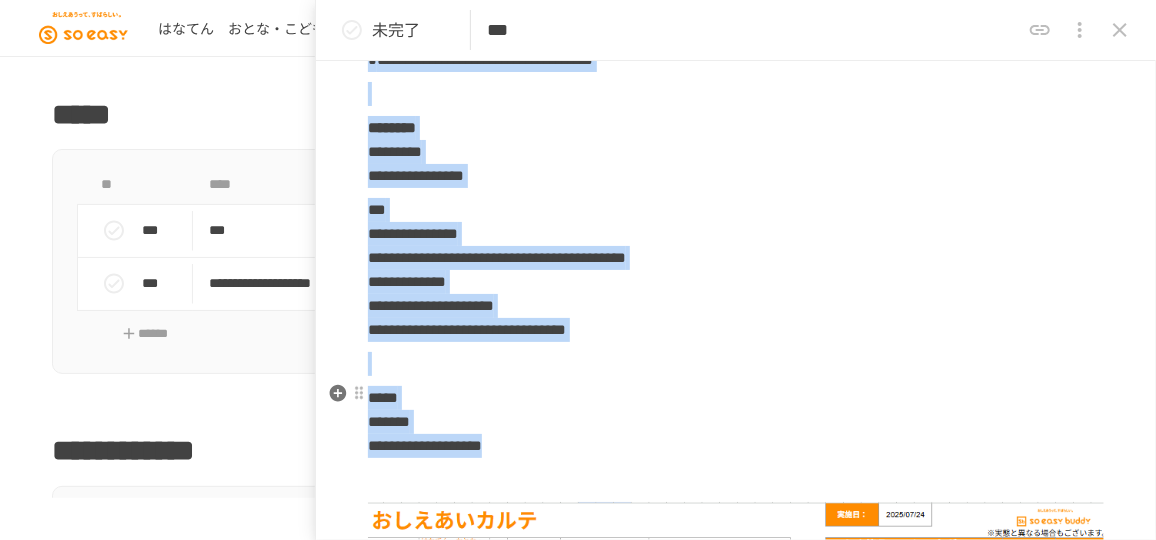 drag, startPoint x: 381, startPoint y: 160, endPoint x: 779, endPoint y: 440, distance: 486.62512 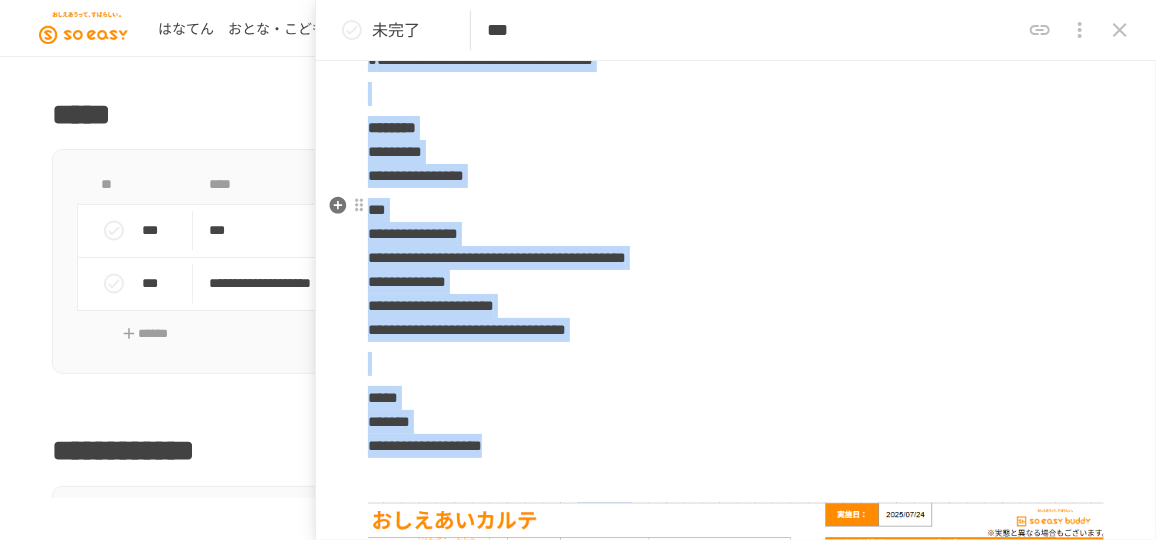 copy on "**********" 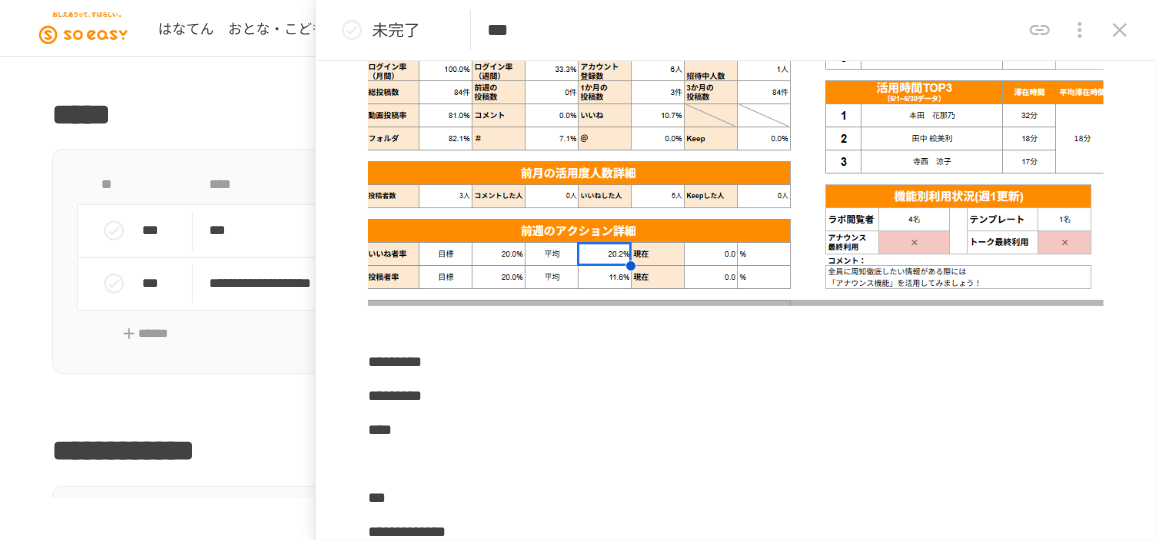 scroll, scrollTop: 1978, scrollLeft: 0, axis: vertical 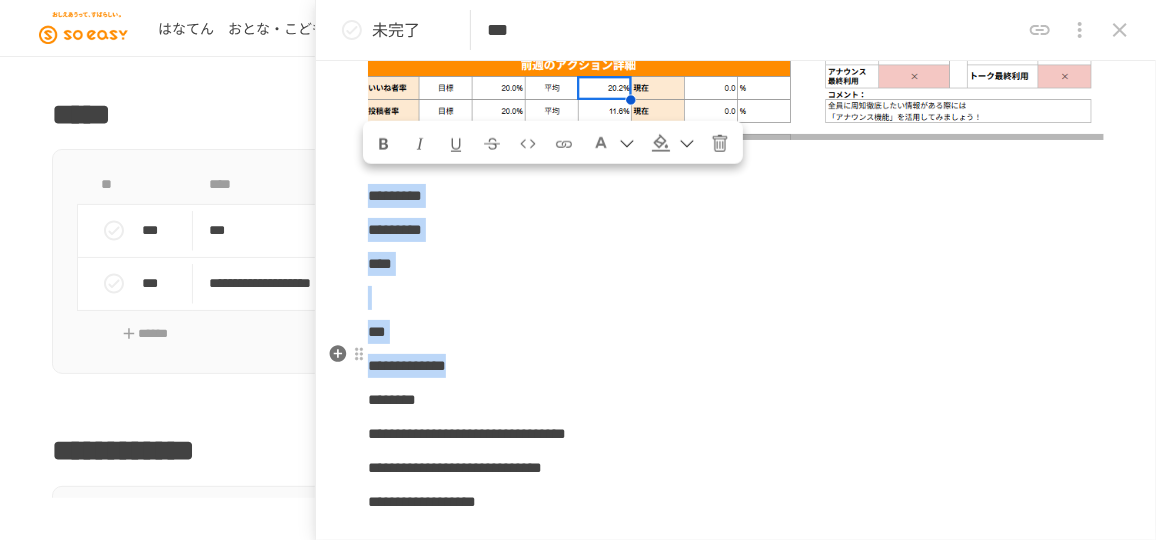 drag, startPoint x: 373, startPoint y: 182, endPoint x: 515, endPoint y: 278, distance: 171.40594 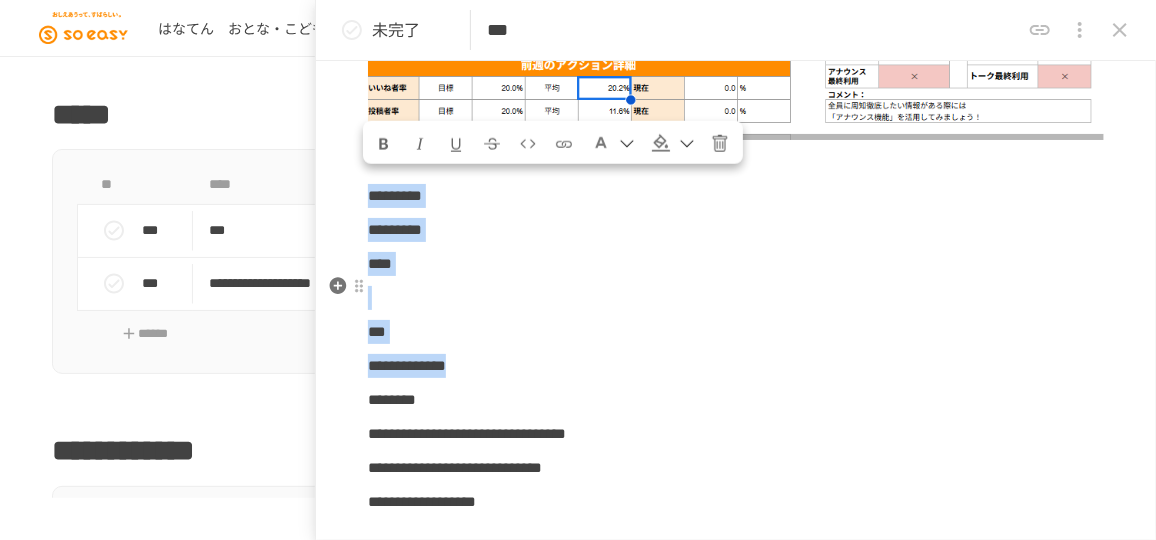 click at bounding box center (736, 298) 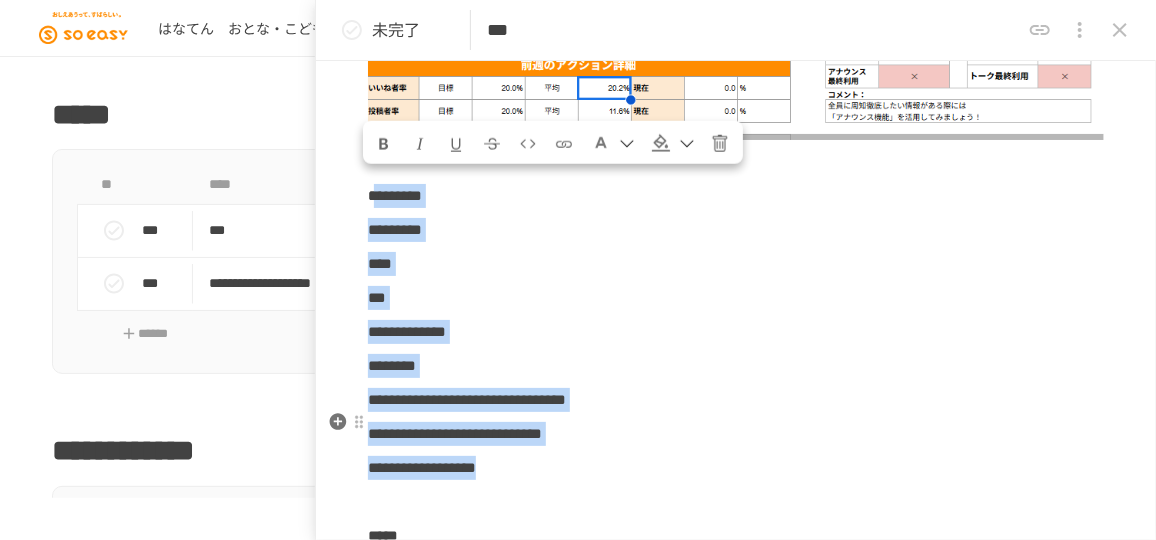 drag, startPoint x: 378, startPoint y: 179, endPoint x: 706, endPoint y: 441, distance: 419.7952 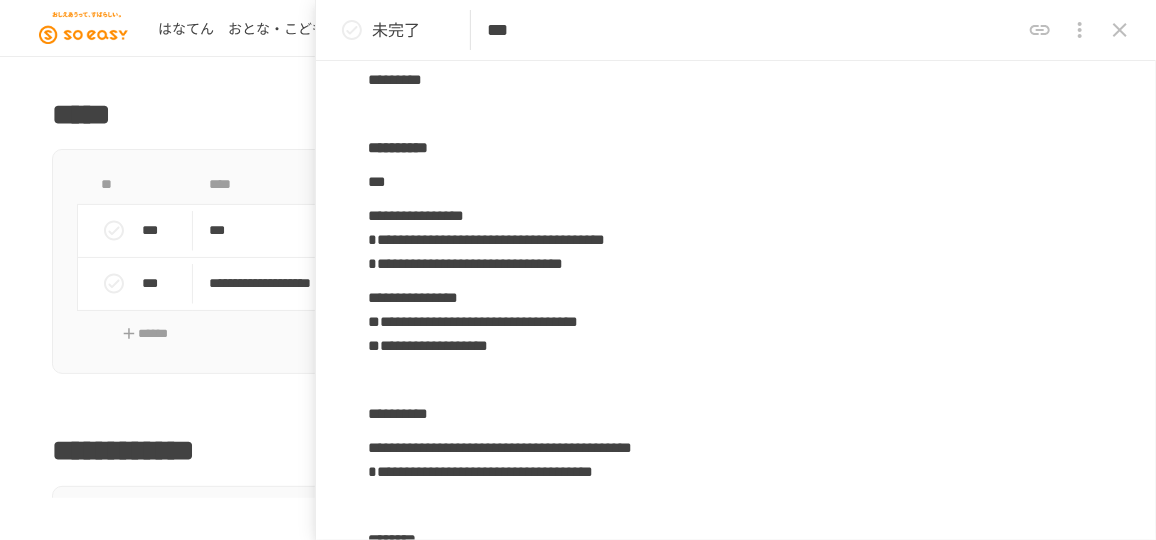 scroll, scrollTop: 887, scrollLeft: 0, axis: vertical 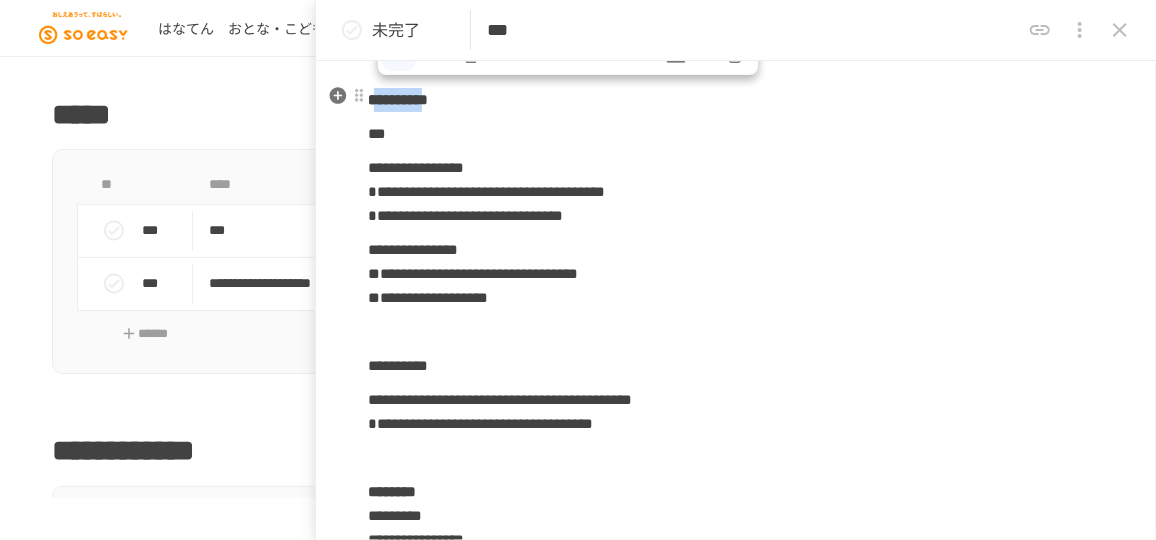 drag, startPoint x: 407, startPoint y: 96, endPoint x: 503, endPoint y: 101, distance: 96.13012 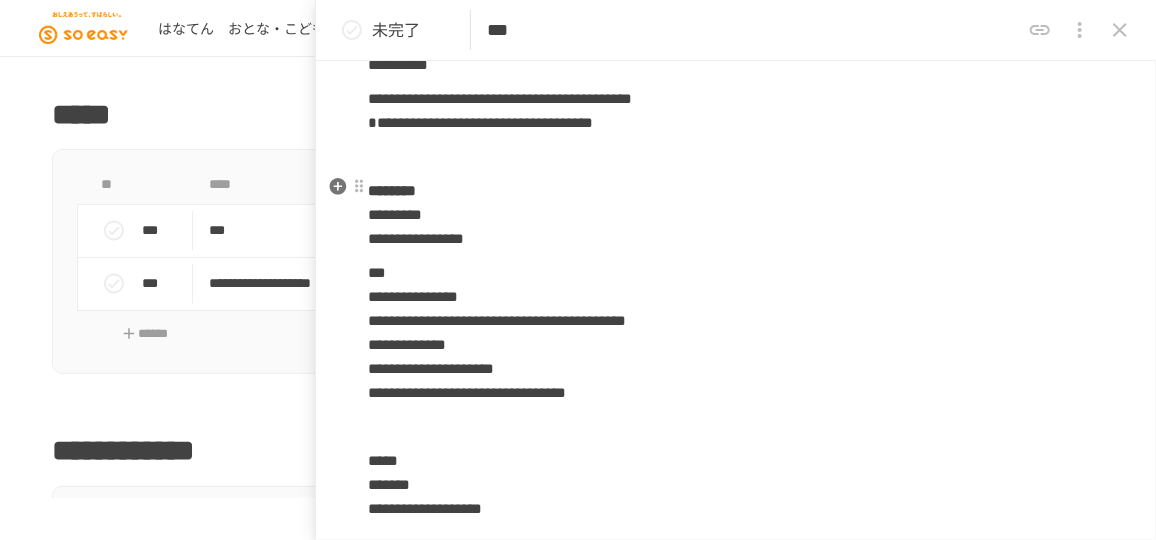 scroll, scrollTop: 1160, scrollLeft: 0, axis: vertical 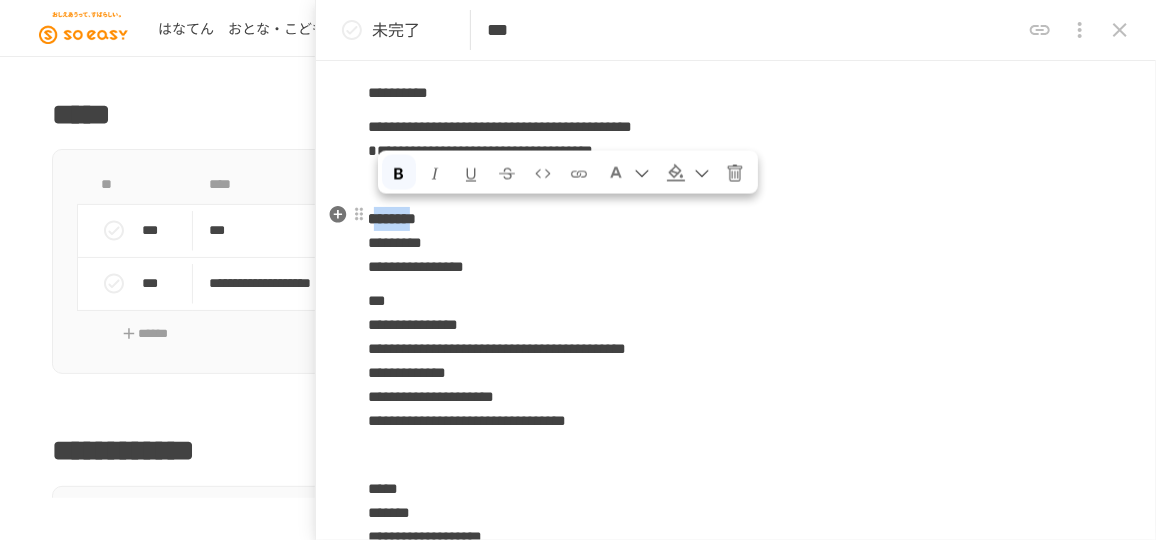 drag, startPoint x: 384, startPoint y: 215, endPoint x: 469, endPoint y: 209, distance: 85.2115 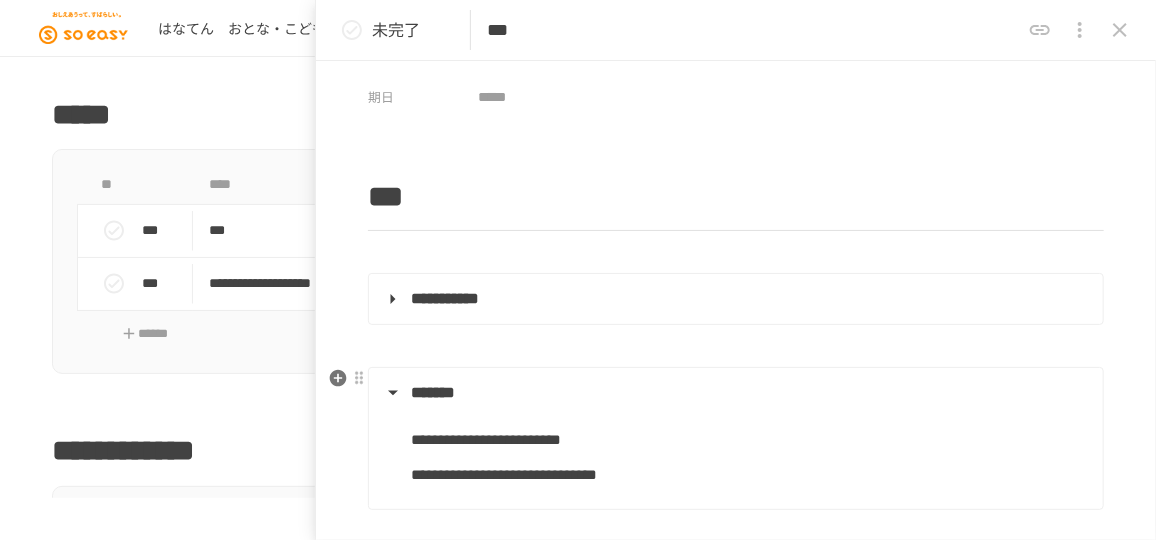 scroll, scrollTop: 0, scrollLeft: 0, axis: both 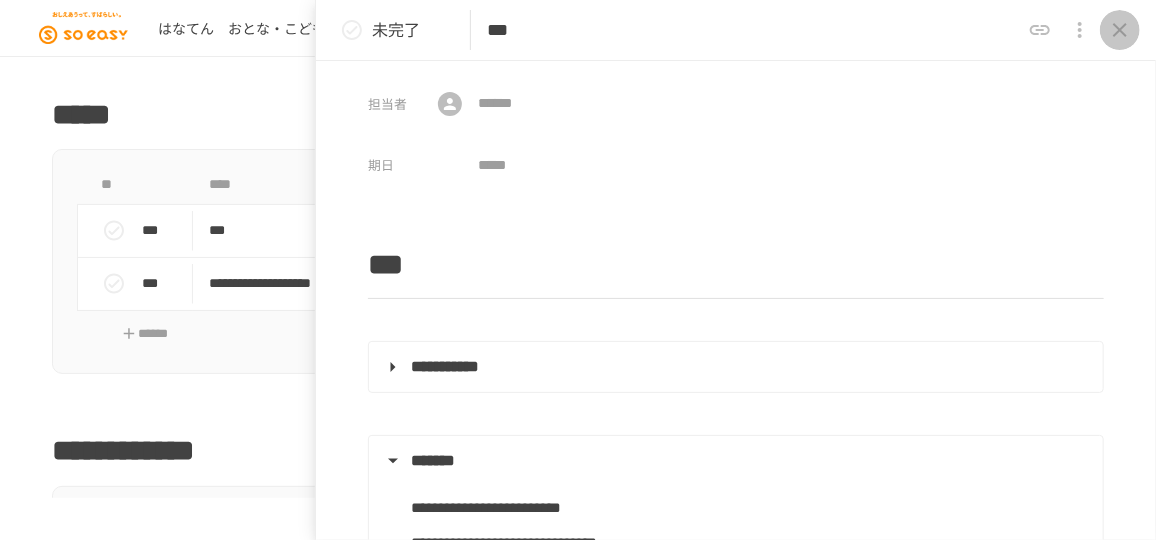 click 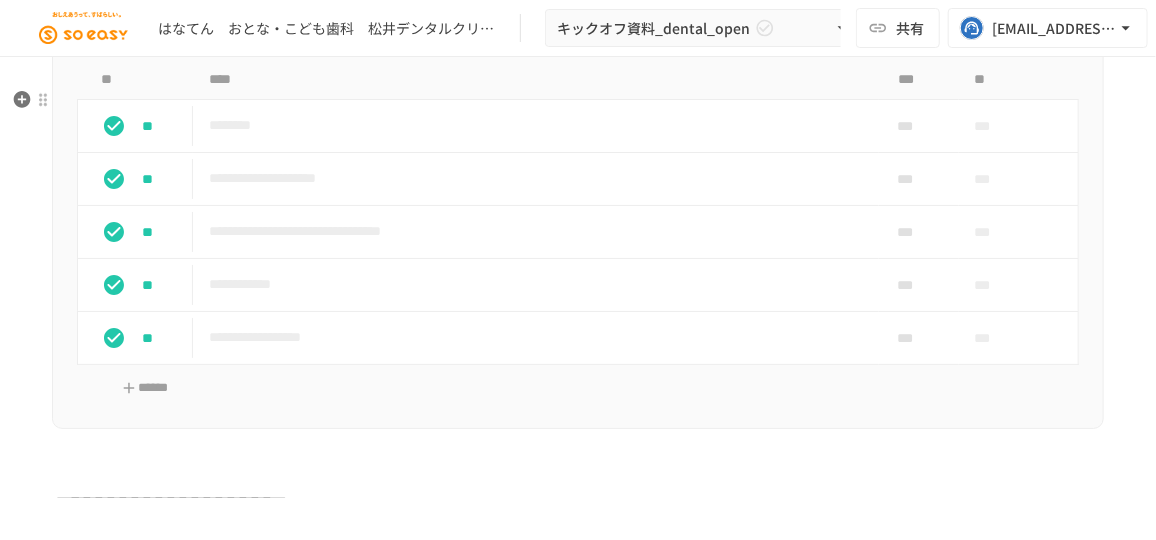 scroll, scrollTop: 1949, scrollLeft: 0, axis: vertical 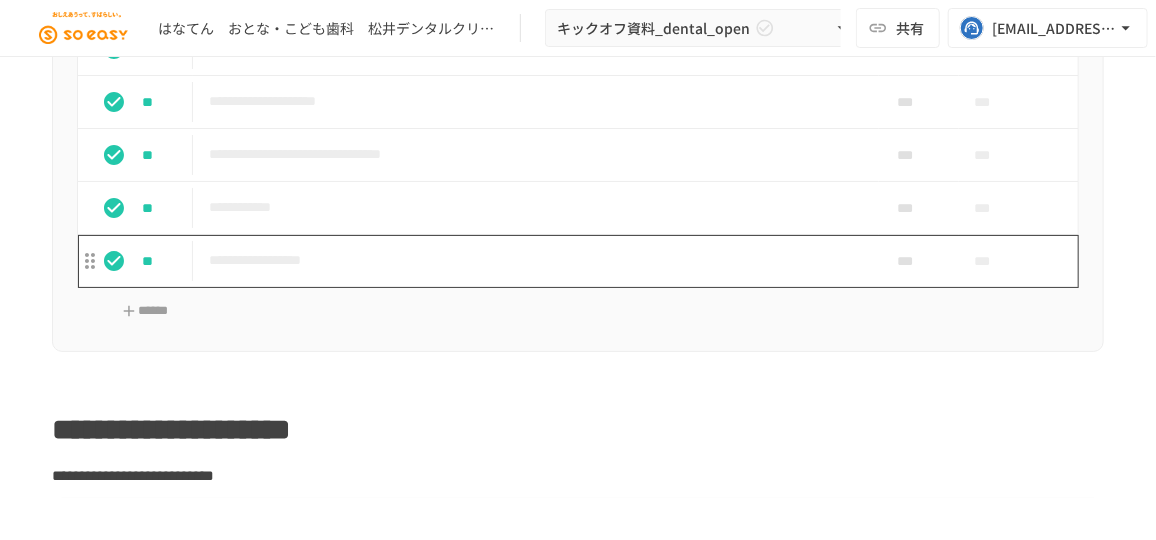 click on "**********" at bounding box center [530, 260] 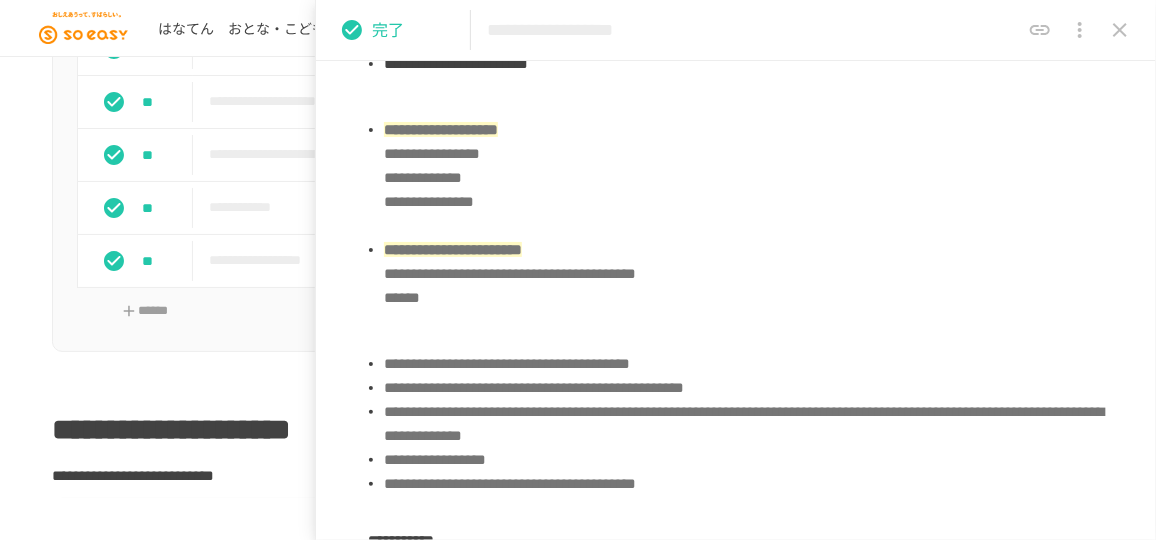 scroll, scrollTop: 1818, scrollLeft: 0, axis: vertical 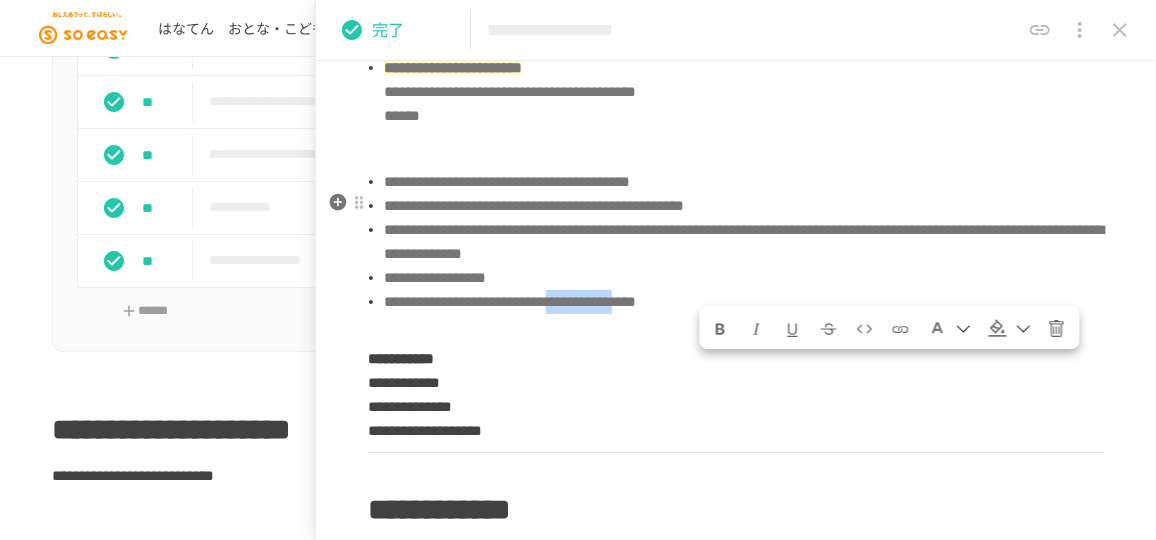 drag, startPoint x: 702, startPoint y: 373, endPoint x: 868, endPoint y: 367, distance: 166.1084 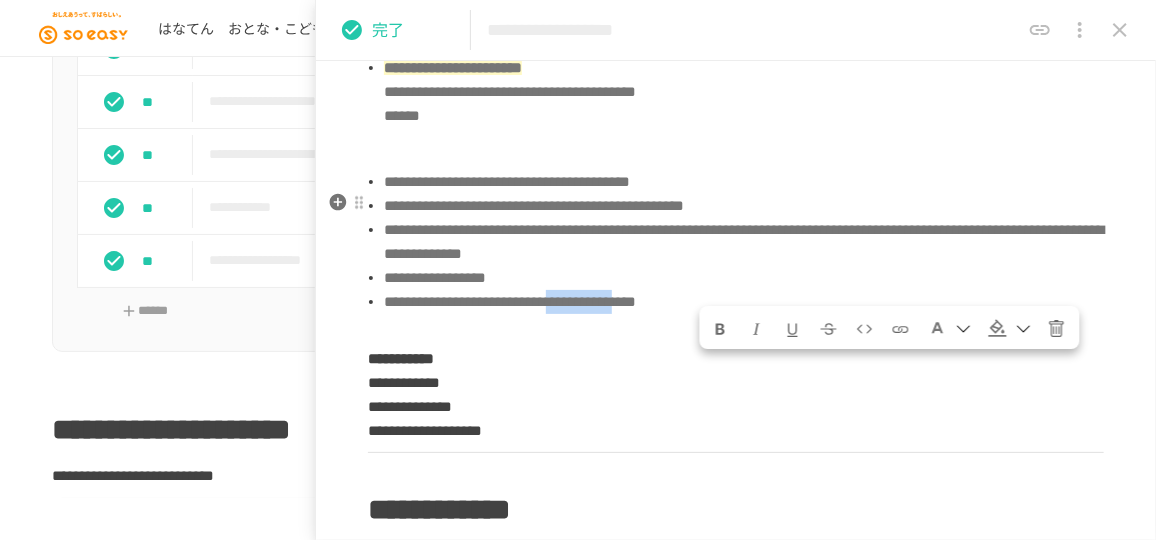 click on "**********" at bounding box center (510, 301) 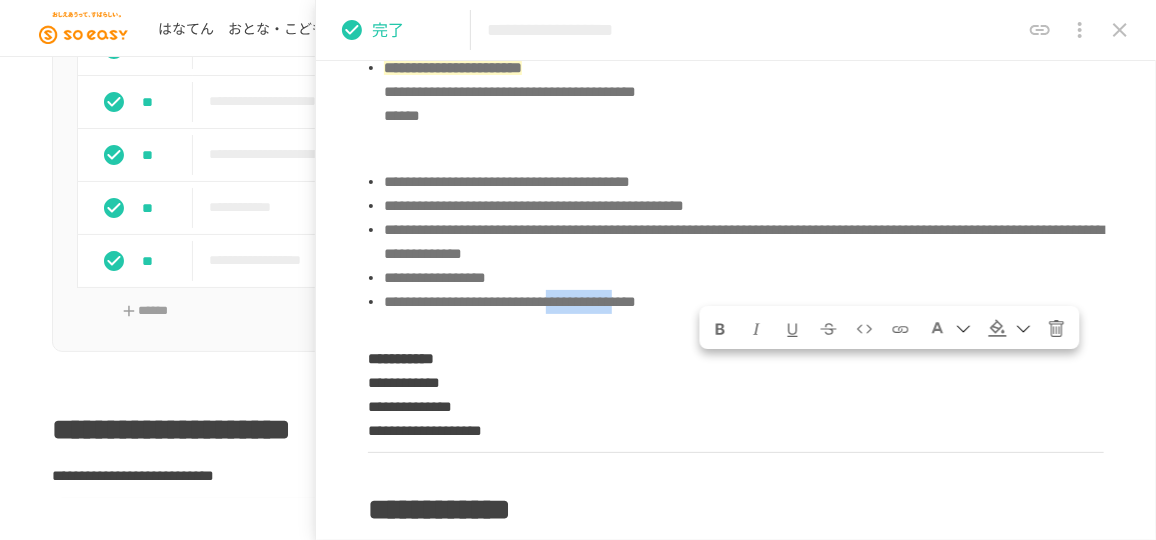 click 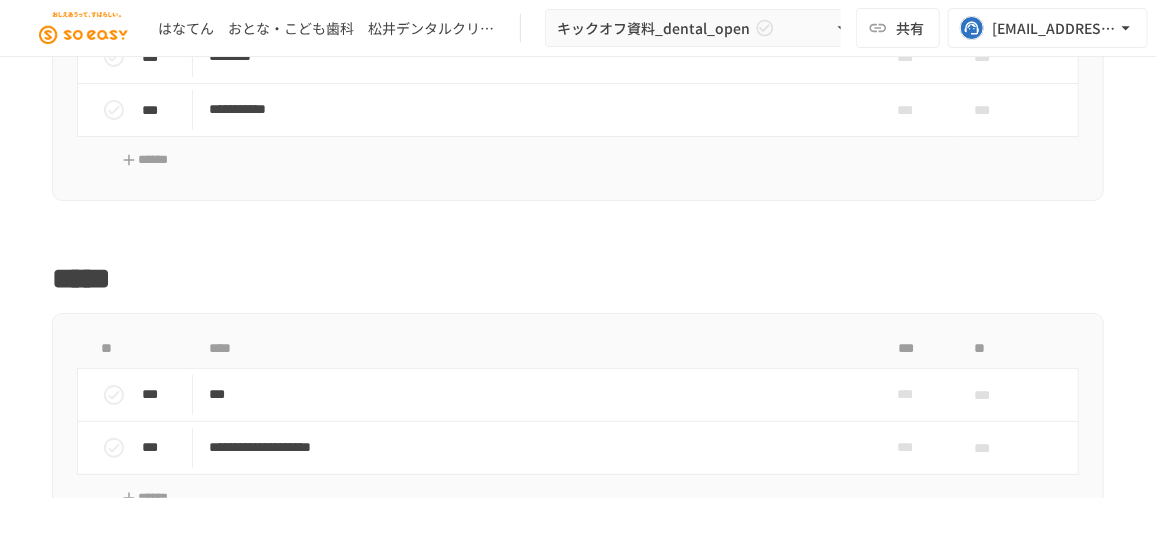 scroll, scrollTop: 4221, scrollLeft: 0, axis: vertical 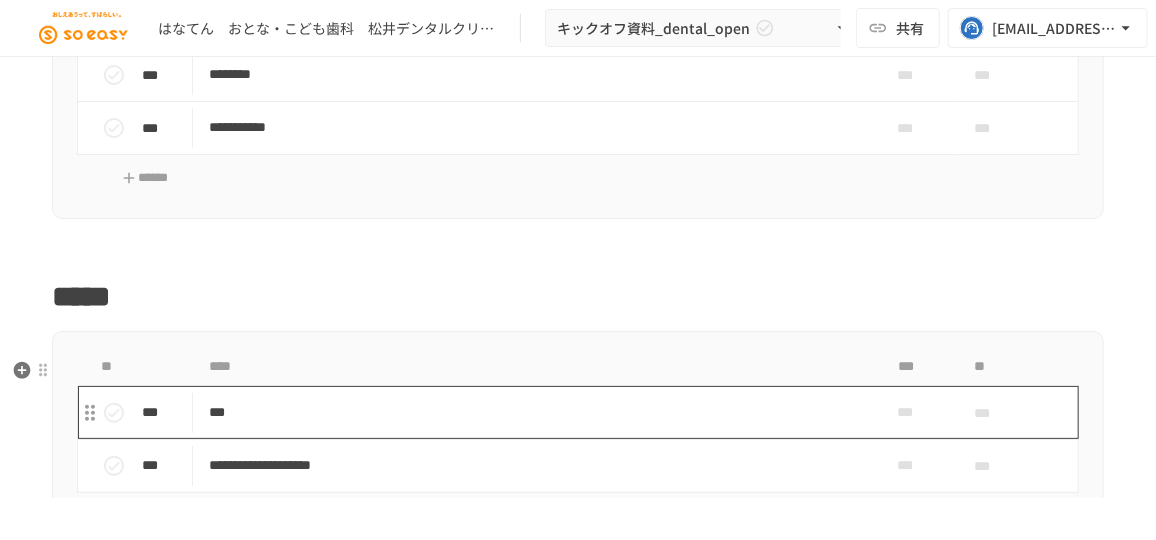 click on "***" at bounding box center (530, 412) 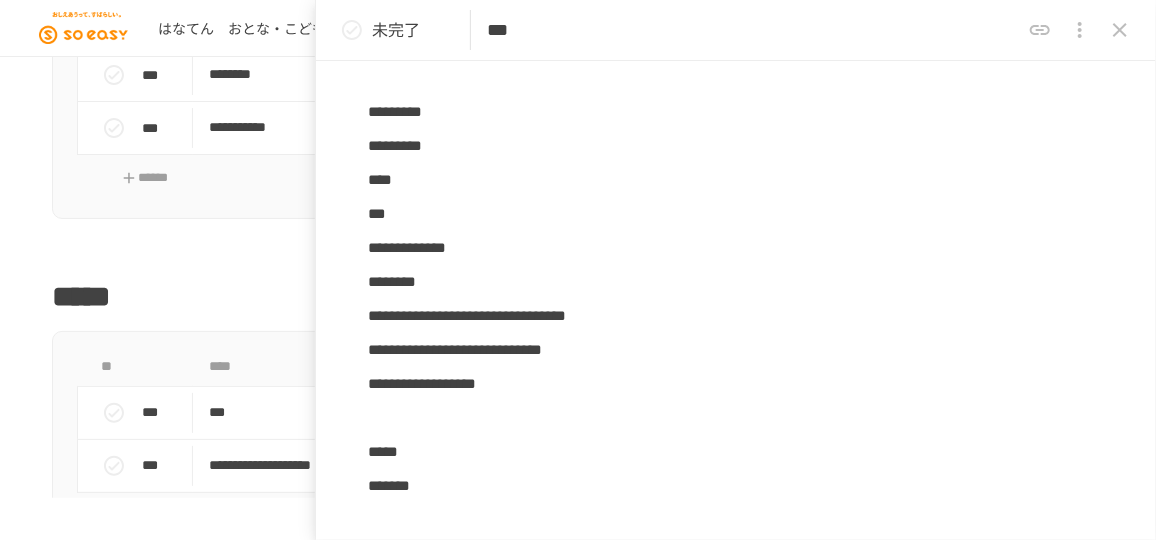 scroll, scrollTop: 1999, scrollLeft: 0, axis: vertical 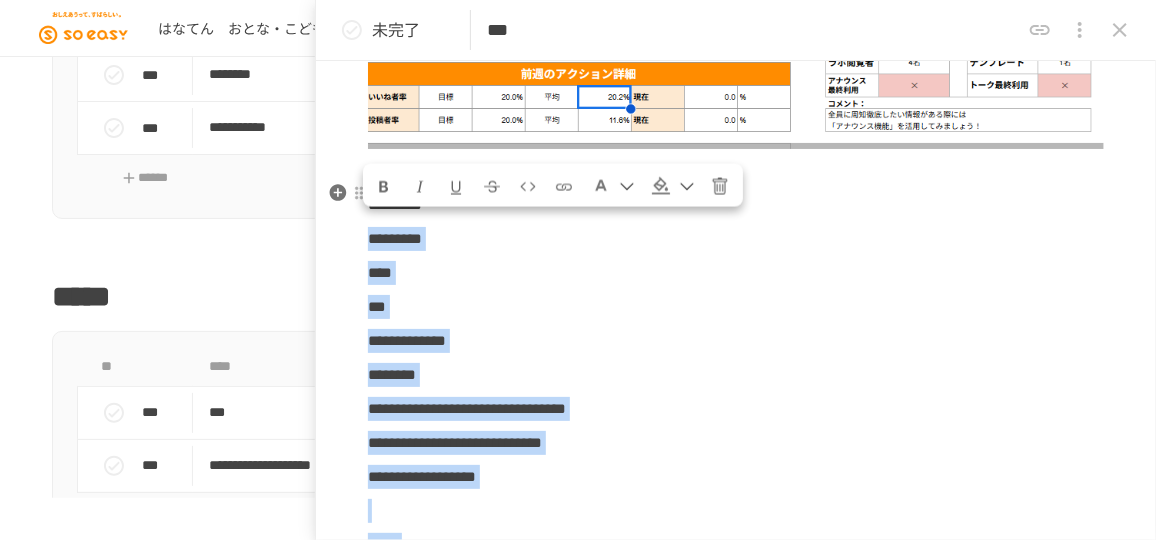 drag, startPoint x: 482, startPoint y: 449, endPoint x: 352, endPoint y: 212, distance: 270.31277 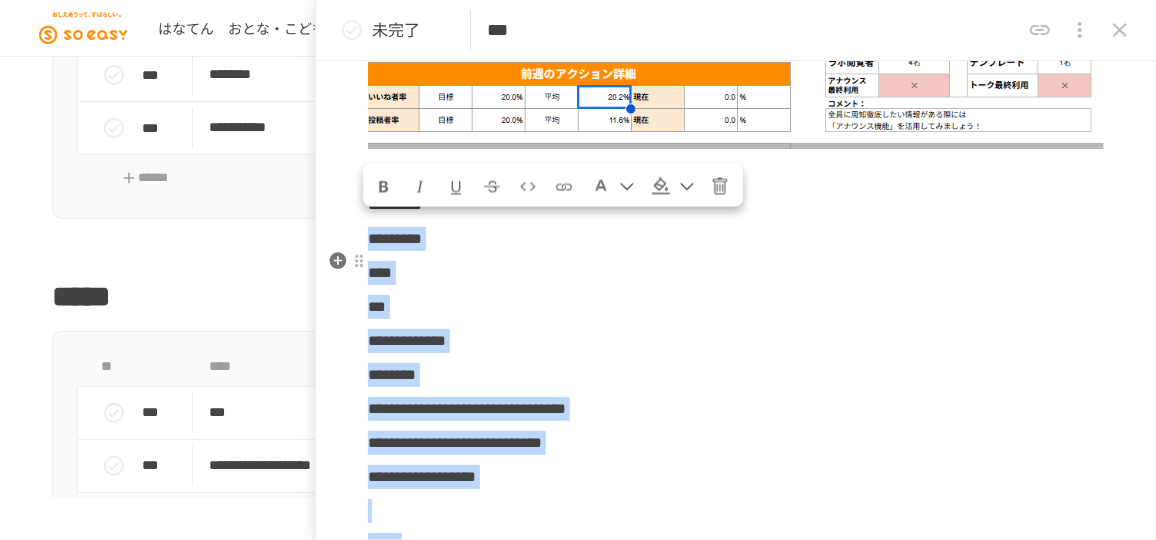 click on "****" at bounding box center [380, 272] 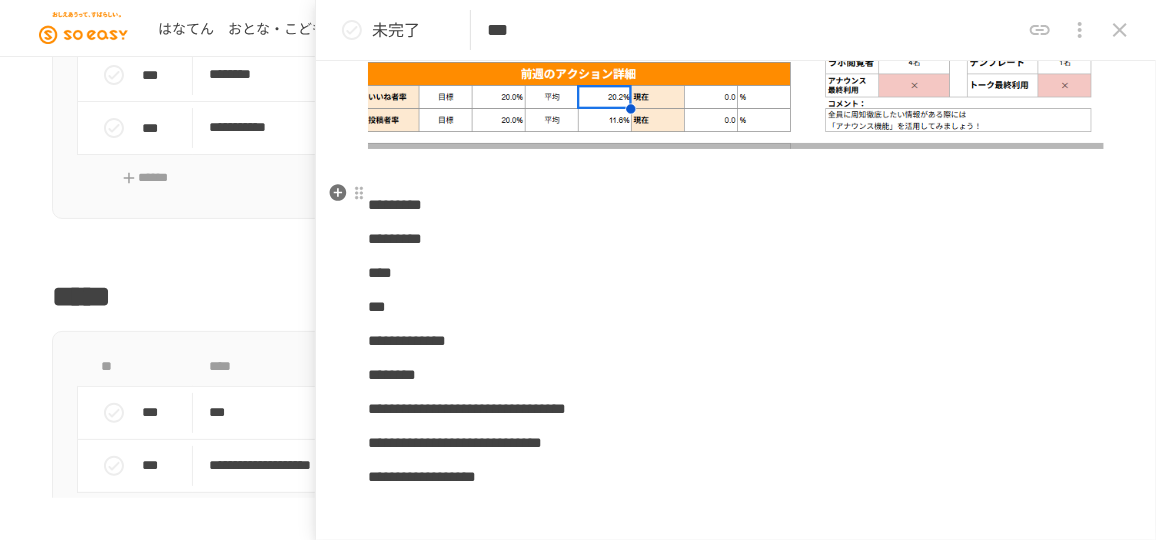 click on "*********" at bounding box center [395, 204] 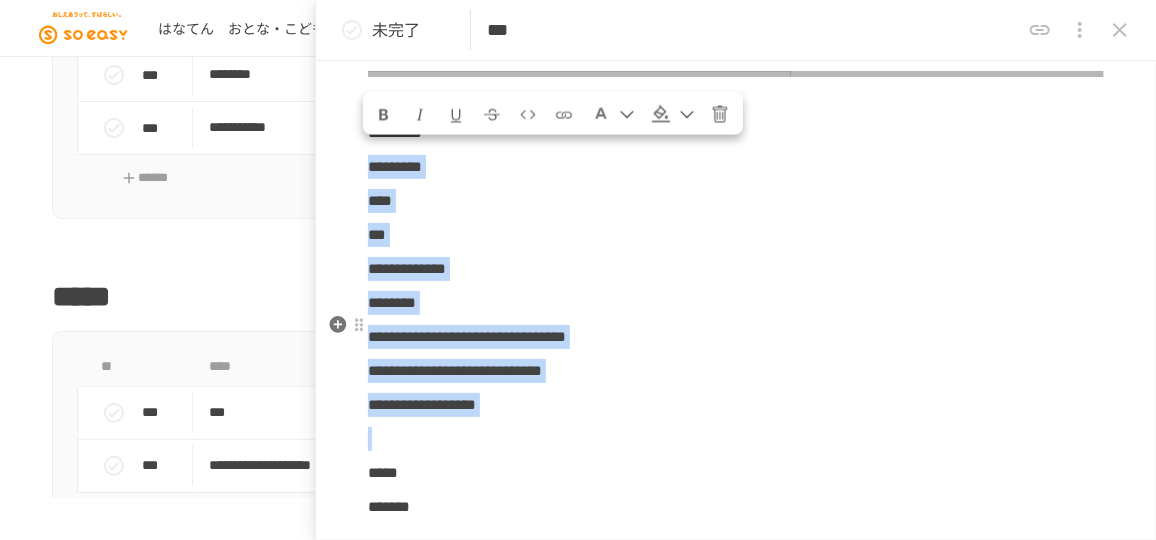 scroll, scrollTop: 1950, scrollLeft: 0, axis: vertical 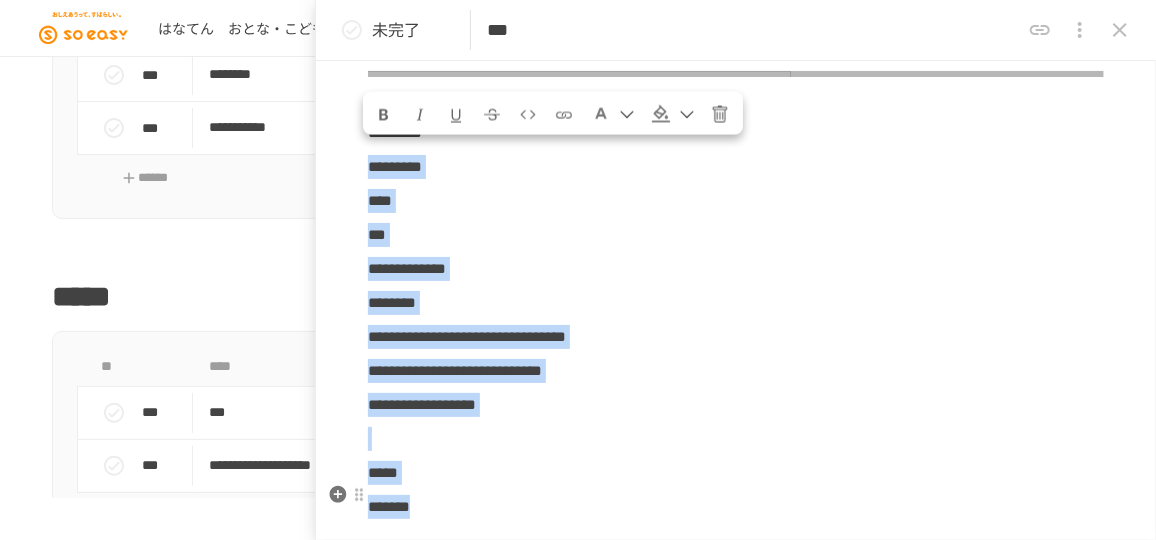 drag, startPoint x: 370, startPoint y: 223, endPoint x: 499, endPoint y: 487, distance: 293.83157 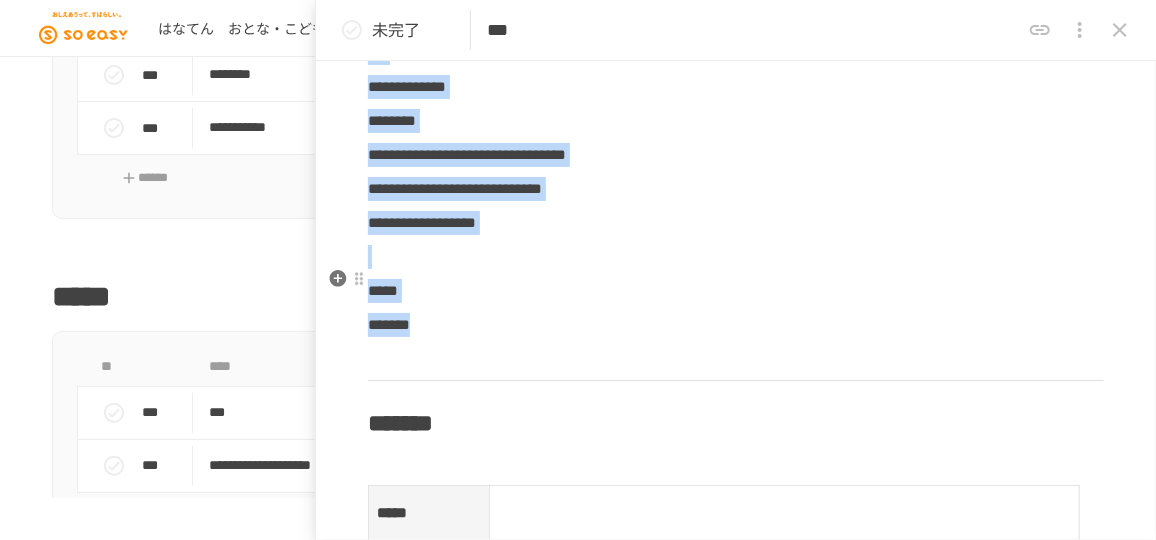 scroll, scrollTop: 1769, scrollLeft: 0, axis: vertical 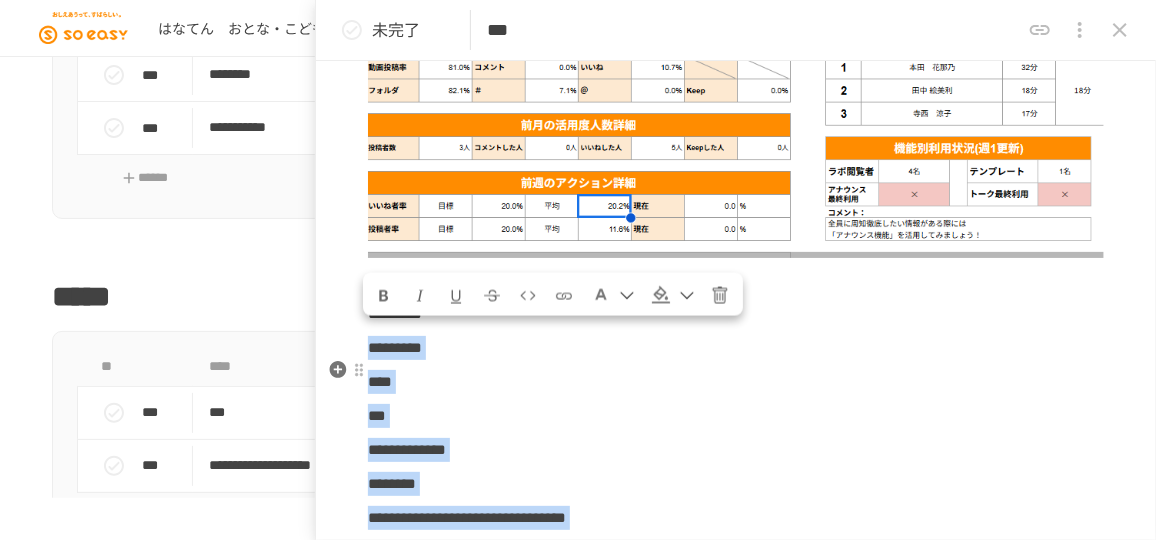 click on "****" at bounding box center [736, 382] 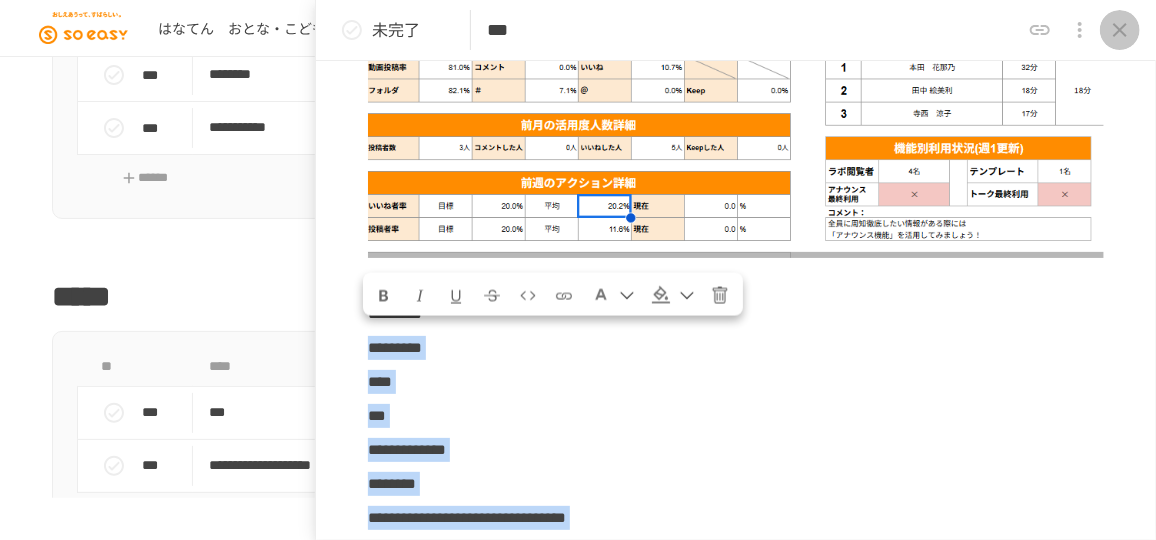 click at bounding box center [1120, 30] 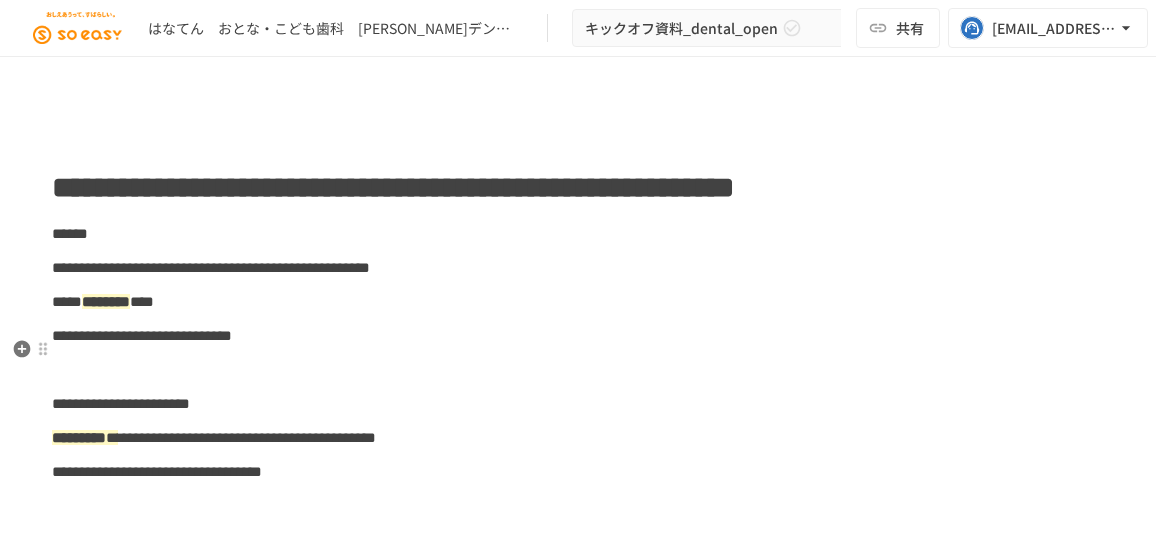 scroll, scrollTop: 0, scrollLeft: 0, axis: both 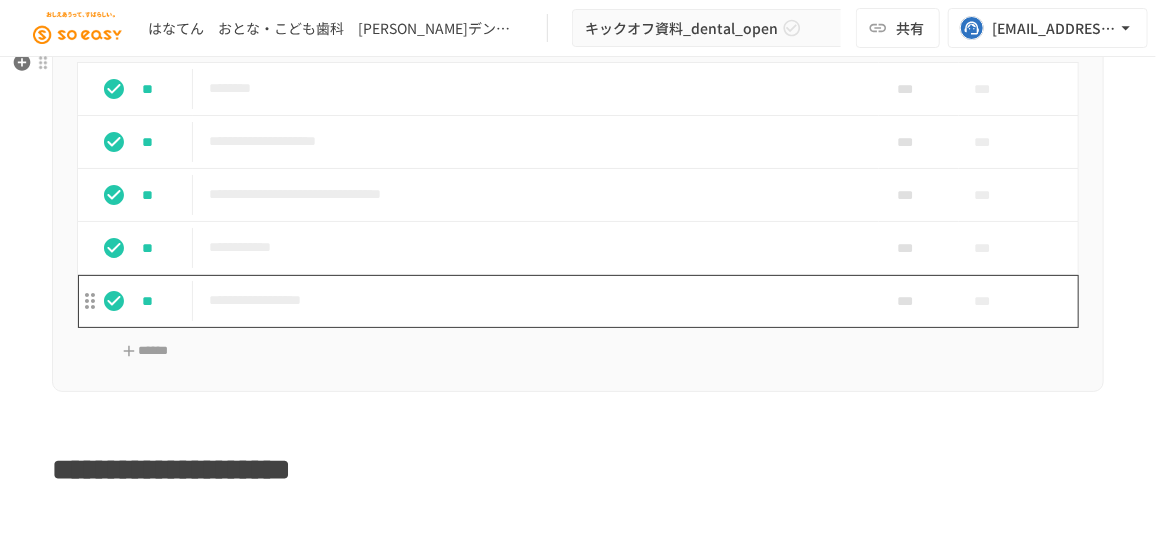 click on "**********" at bounding box center [530, 300] 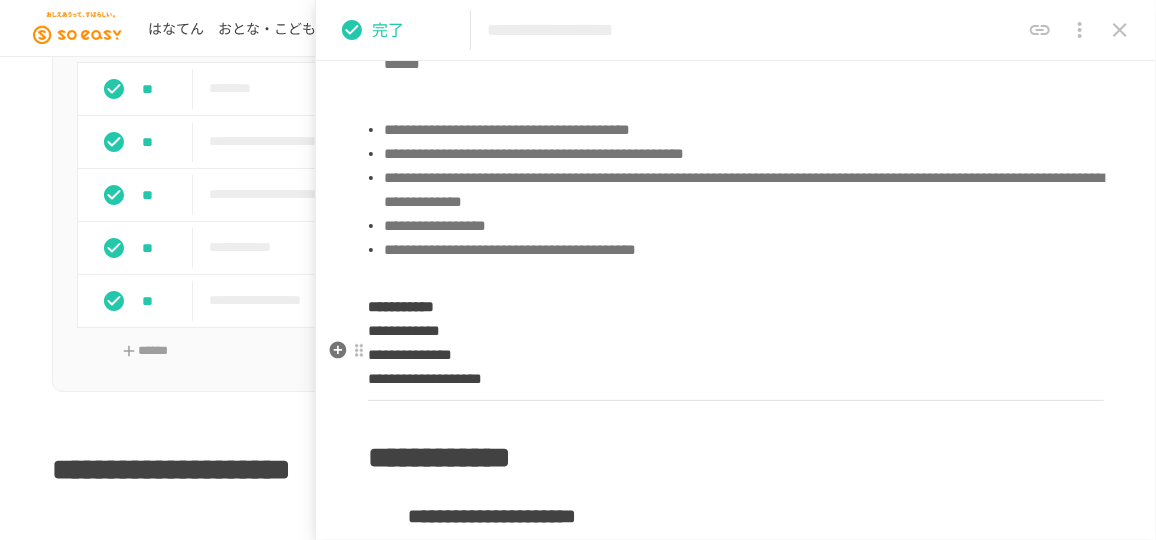 scroll, scrollTop: 1909, scrollLeft: 0, axis: vertical 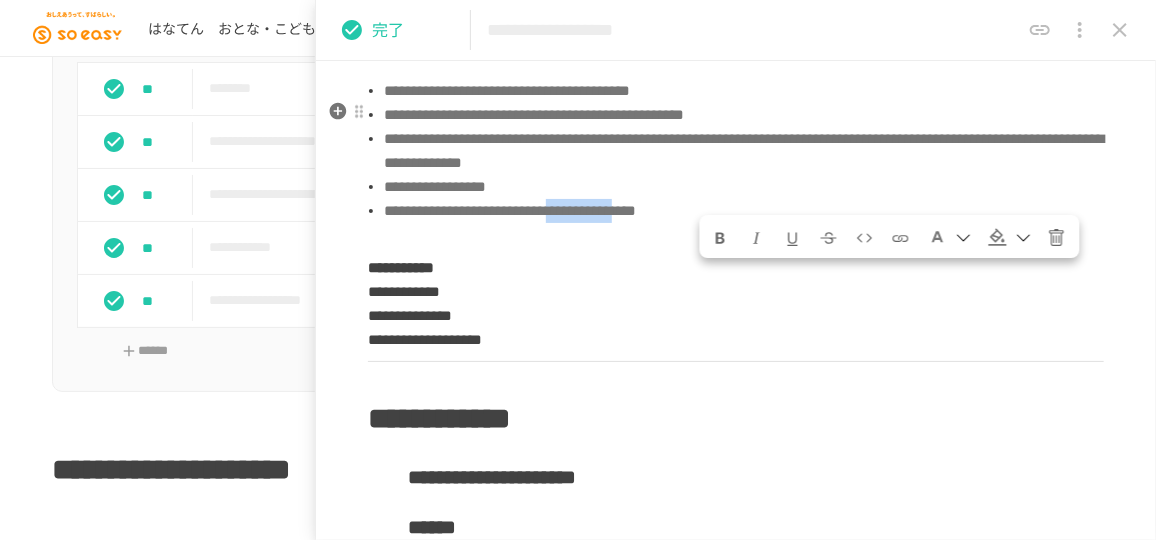drag, startPoint x: 707, startPoint y: 281, endPoint x: 859, endPoint y: 275, distance: 152.11838 